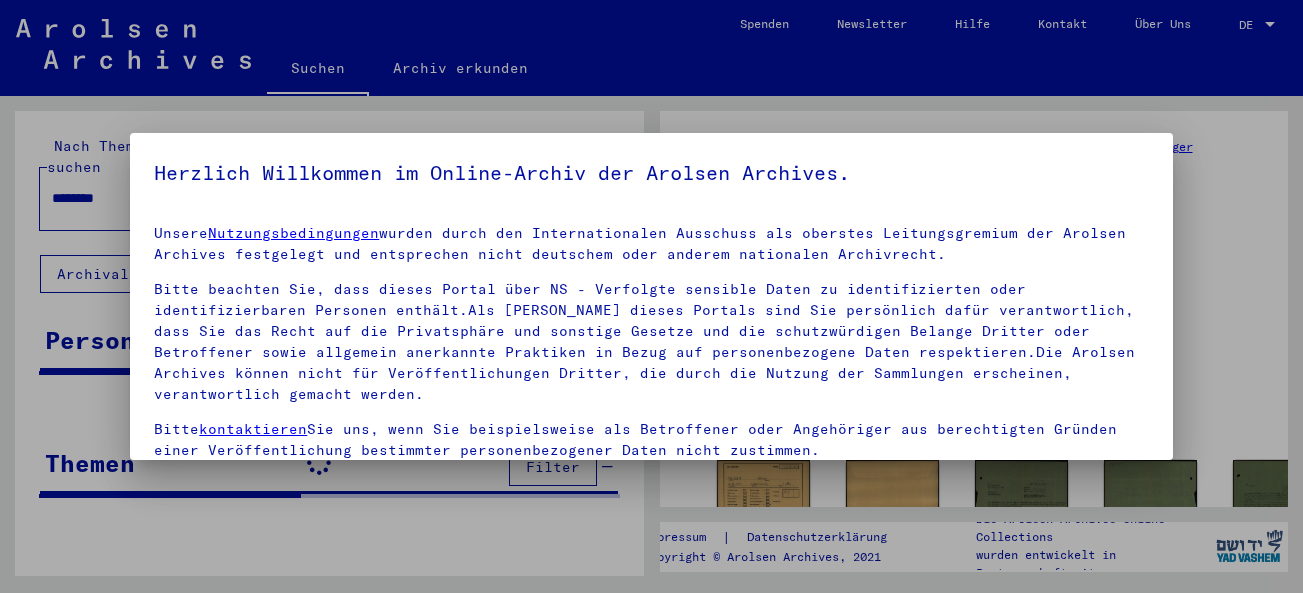 scroll, scrollTop: 0, scrollLeft: 0, axis: both 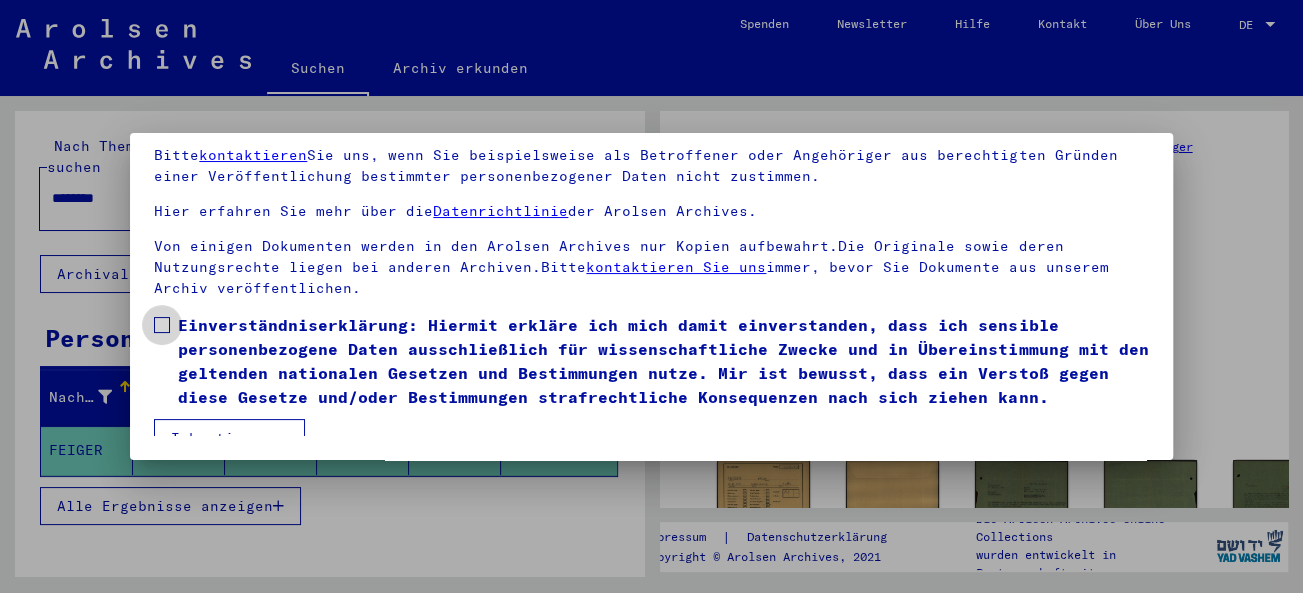 click at bounding box center (162, 325) 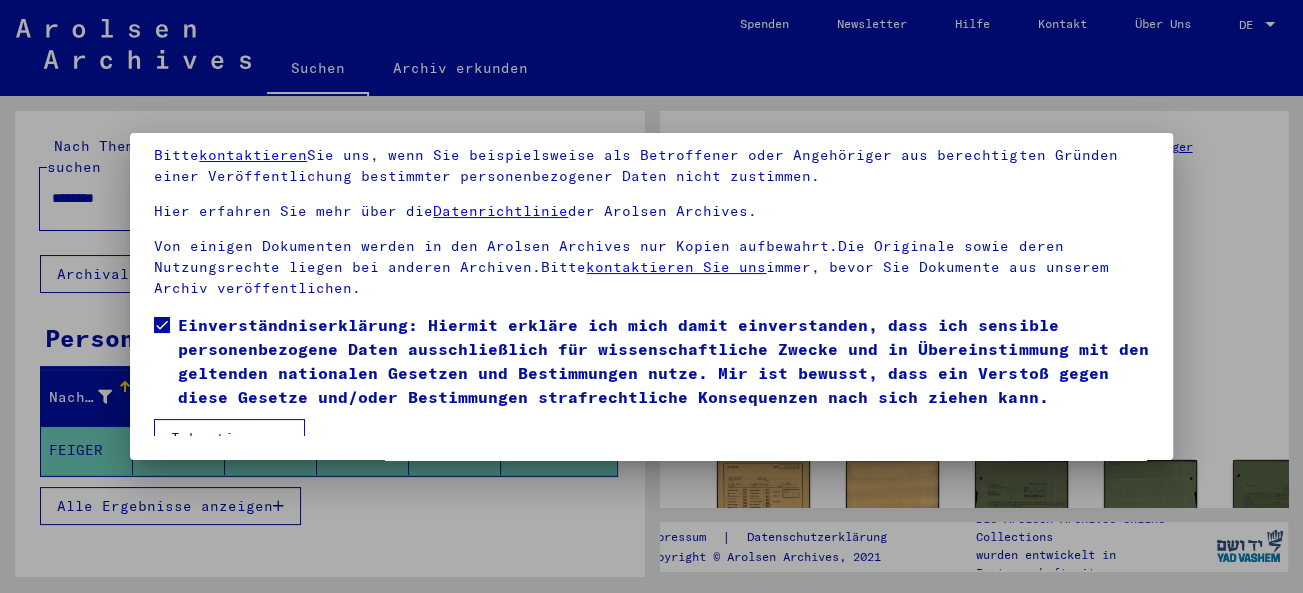 click on "Ich stimme zu" at bounding box center (229, 438) 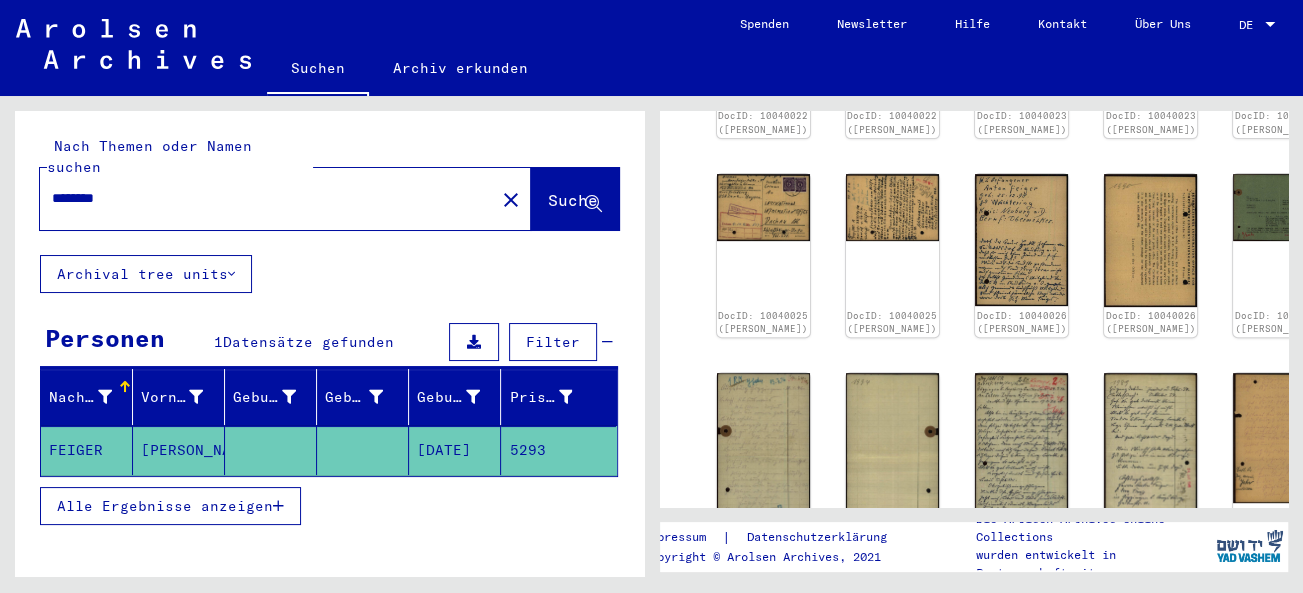 scroll, scrollTop: 0, scrollLeft: 0, axis: both 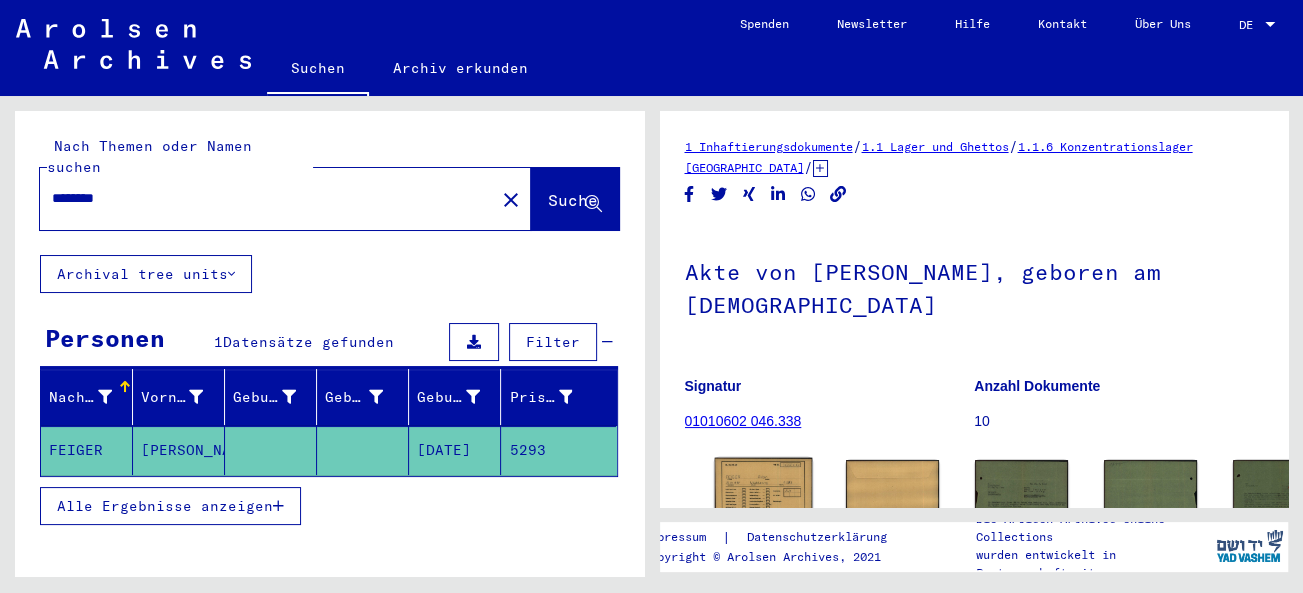 click 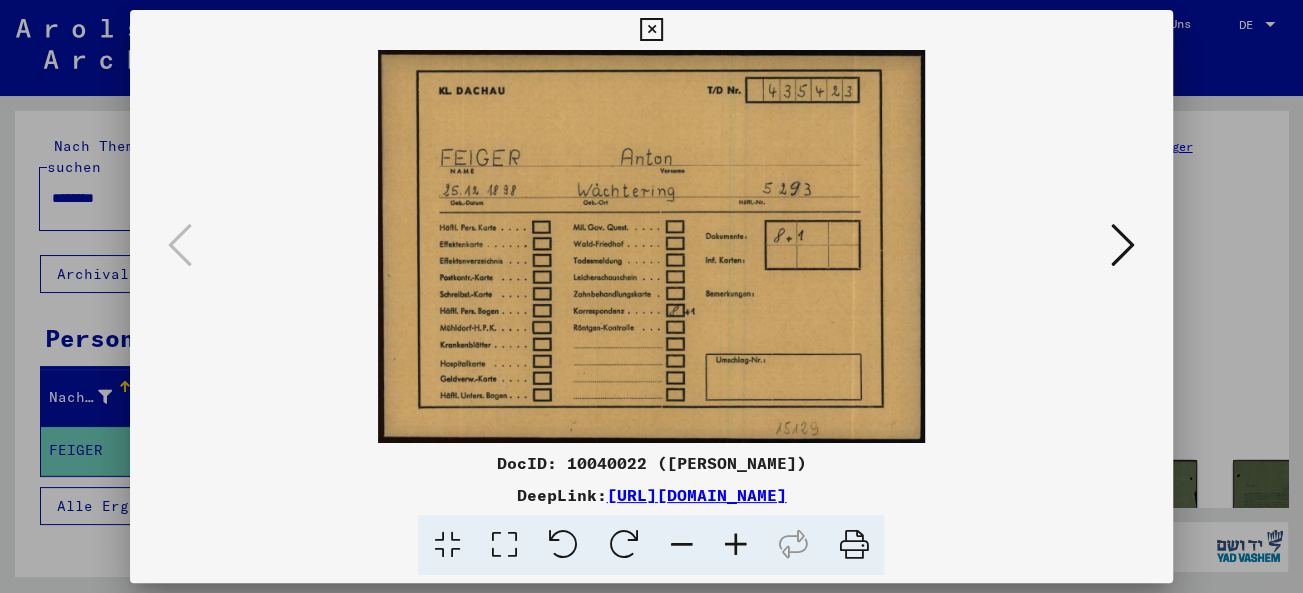 click at bounding box center [1123, 245] 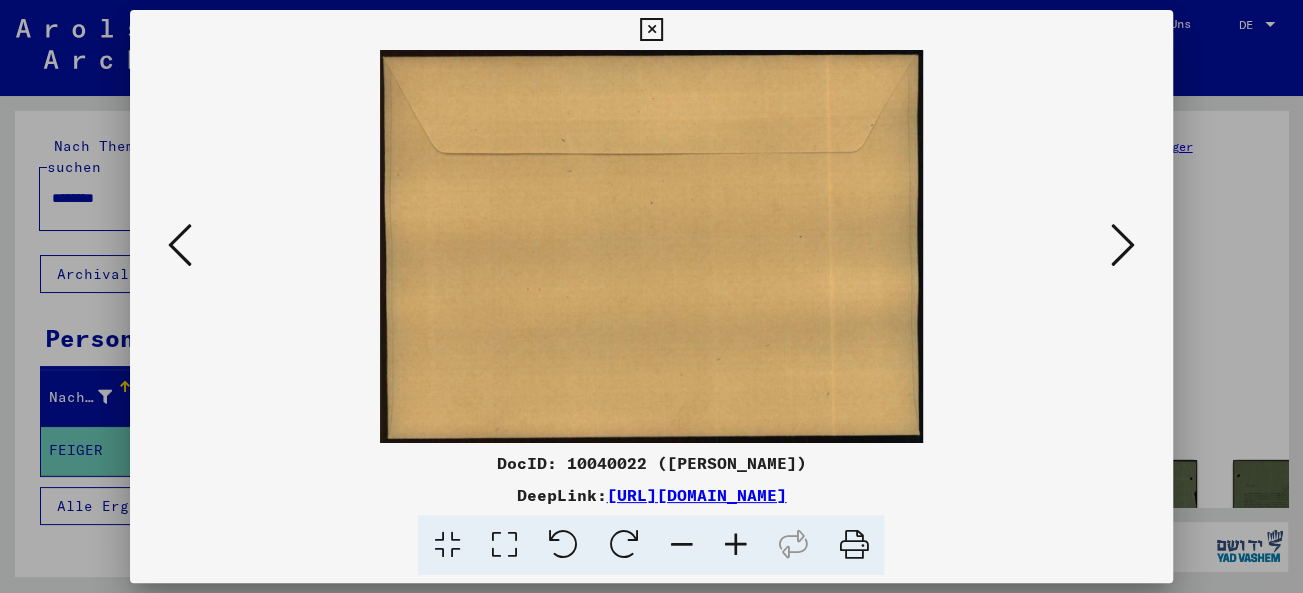 click at bounding box center (1123, 245) 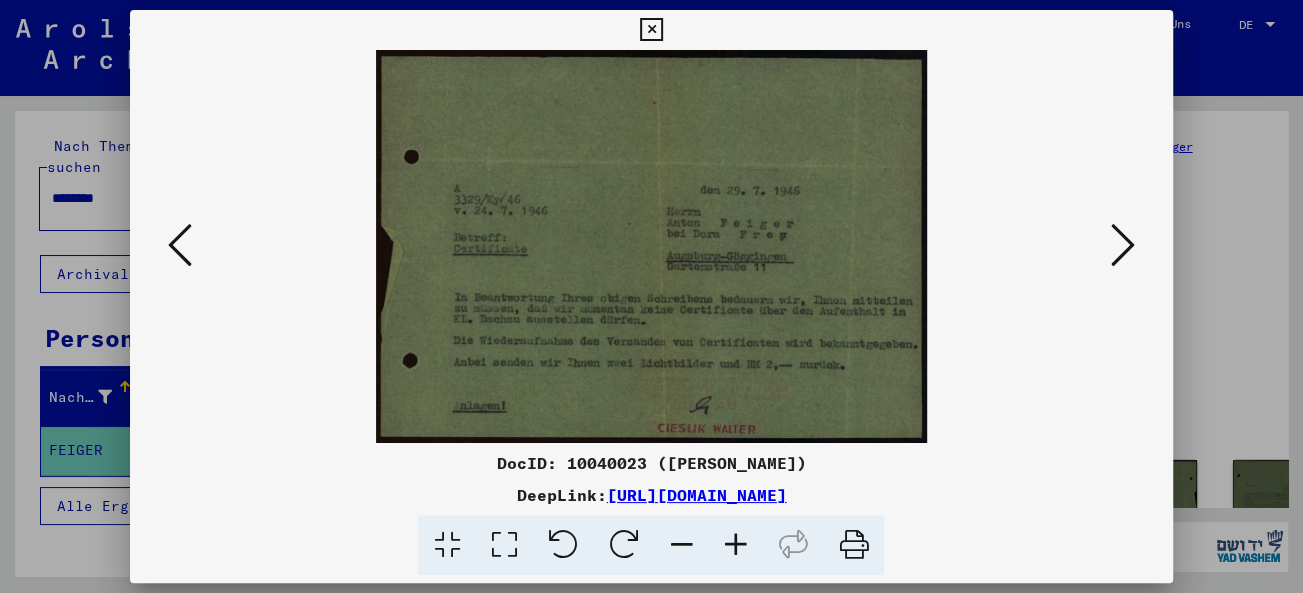 click at bounding box center [1123, 245] 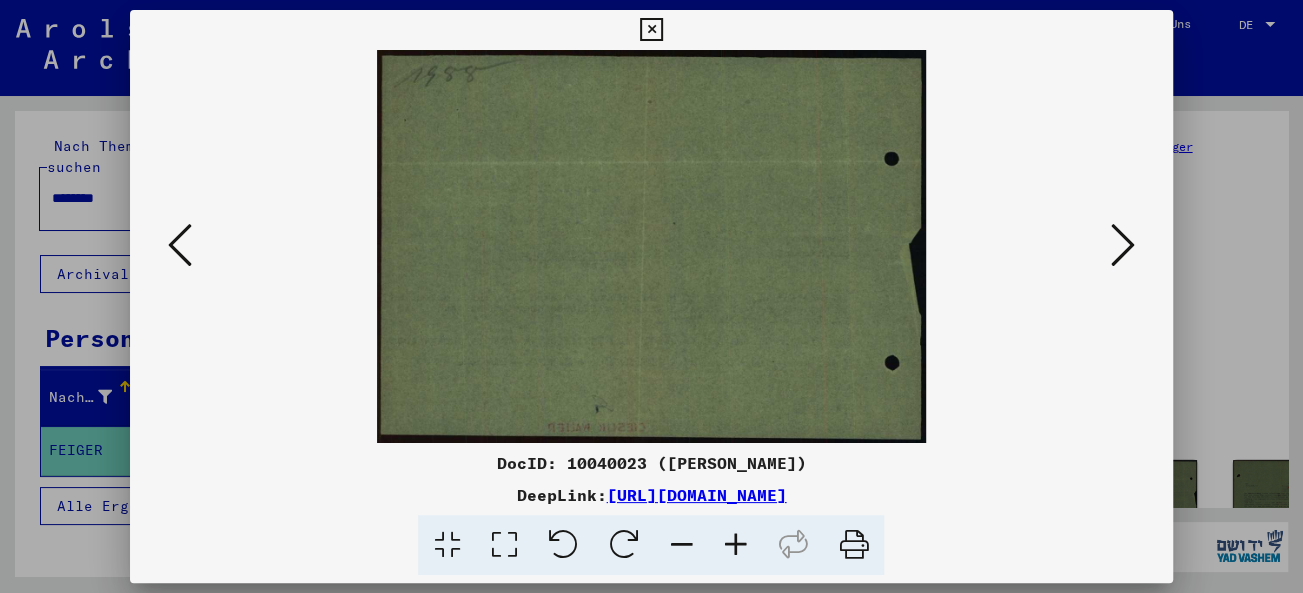 click at bounding box center (1123, 245) 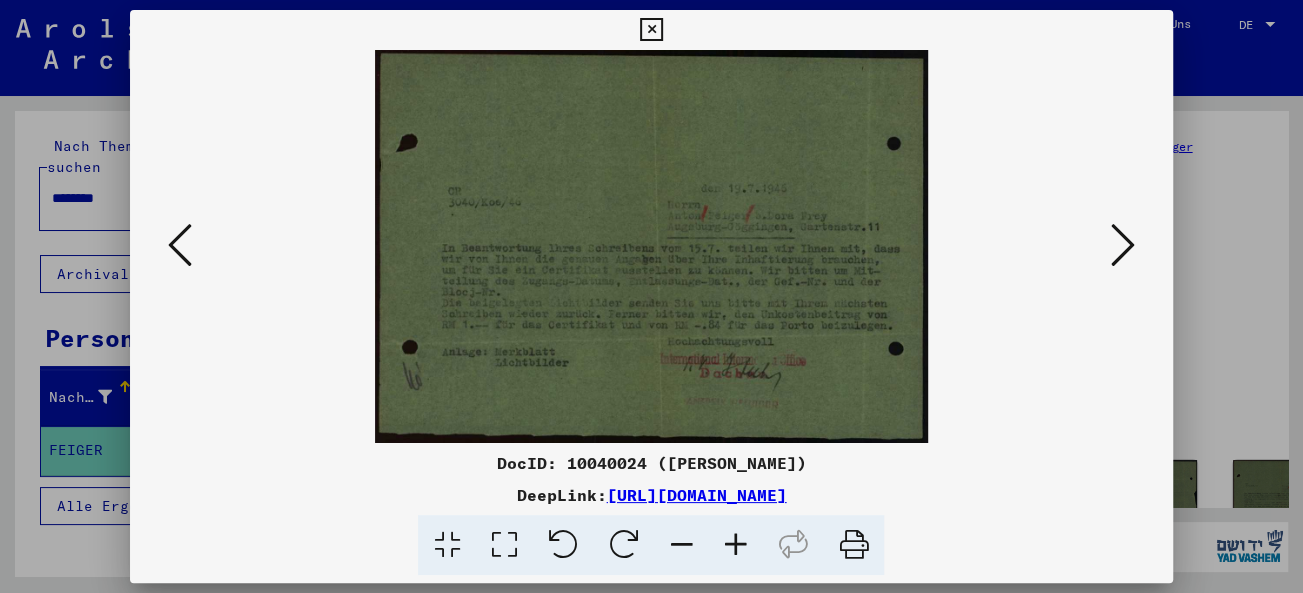 click at bounding box center [1123, 245] 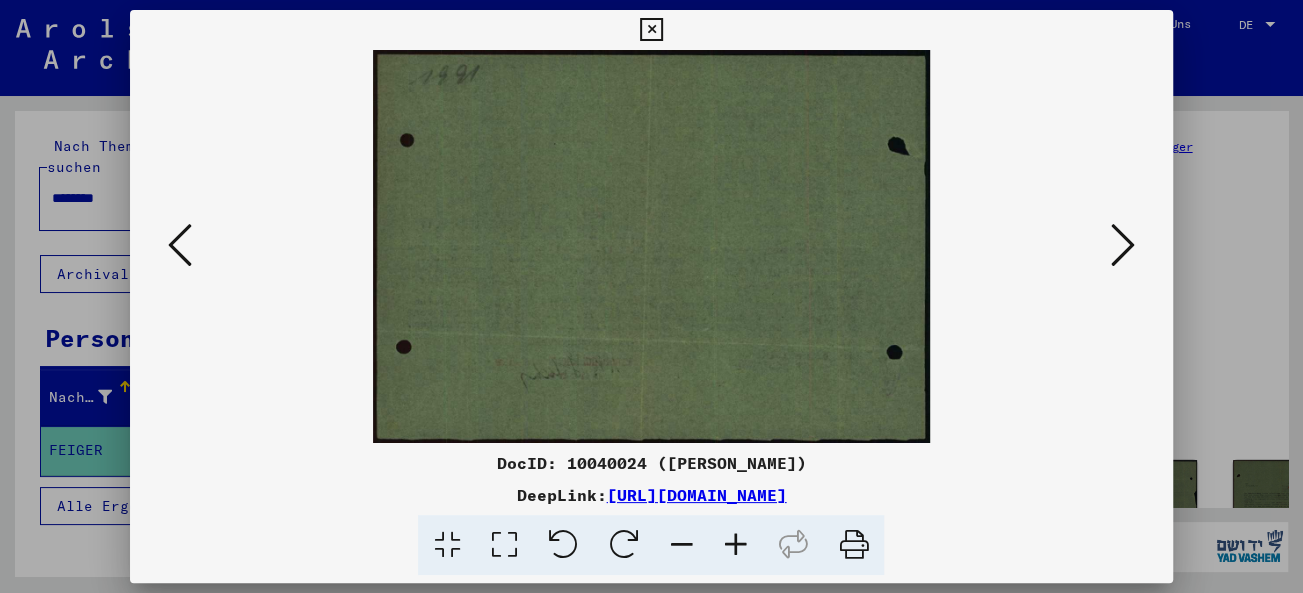click at bounding box center [1123, 245] 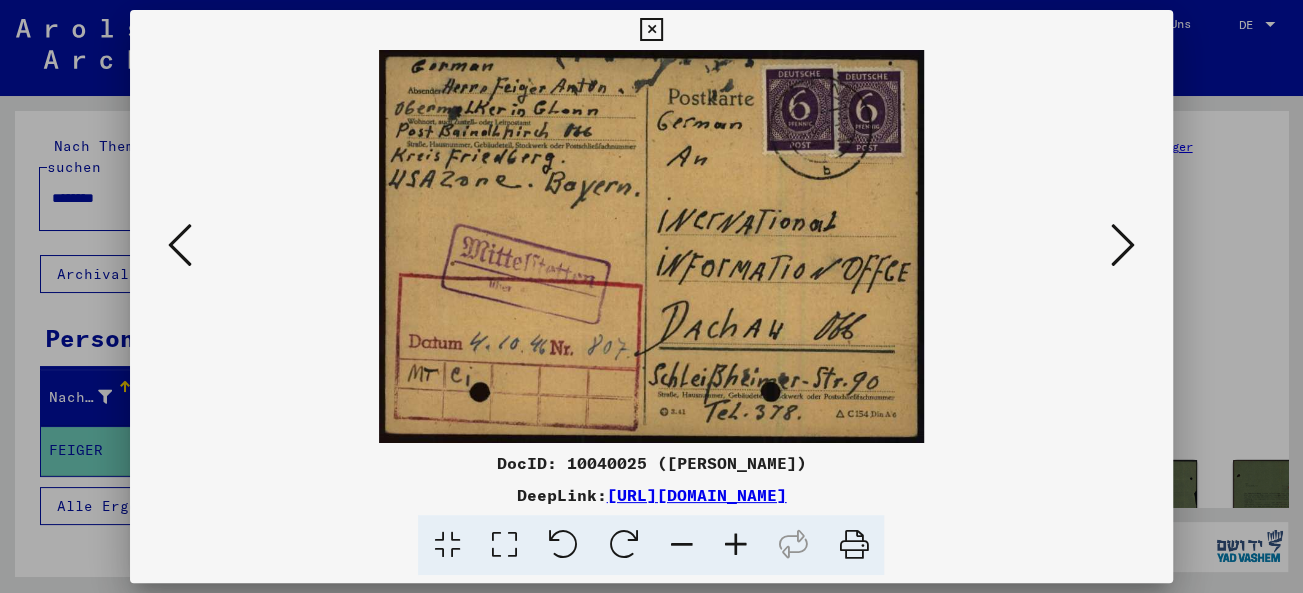 click at bounding box center [1123, 245] 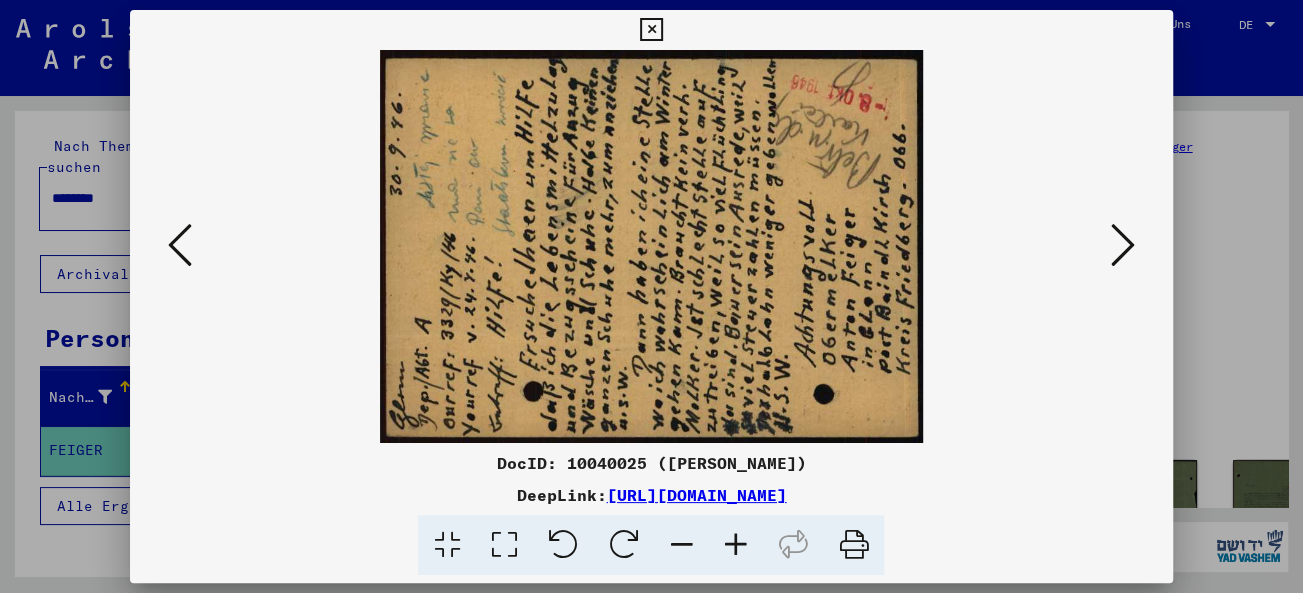 click at bounding box center (623, 545) 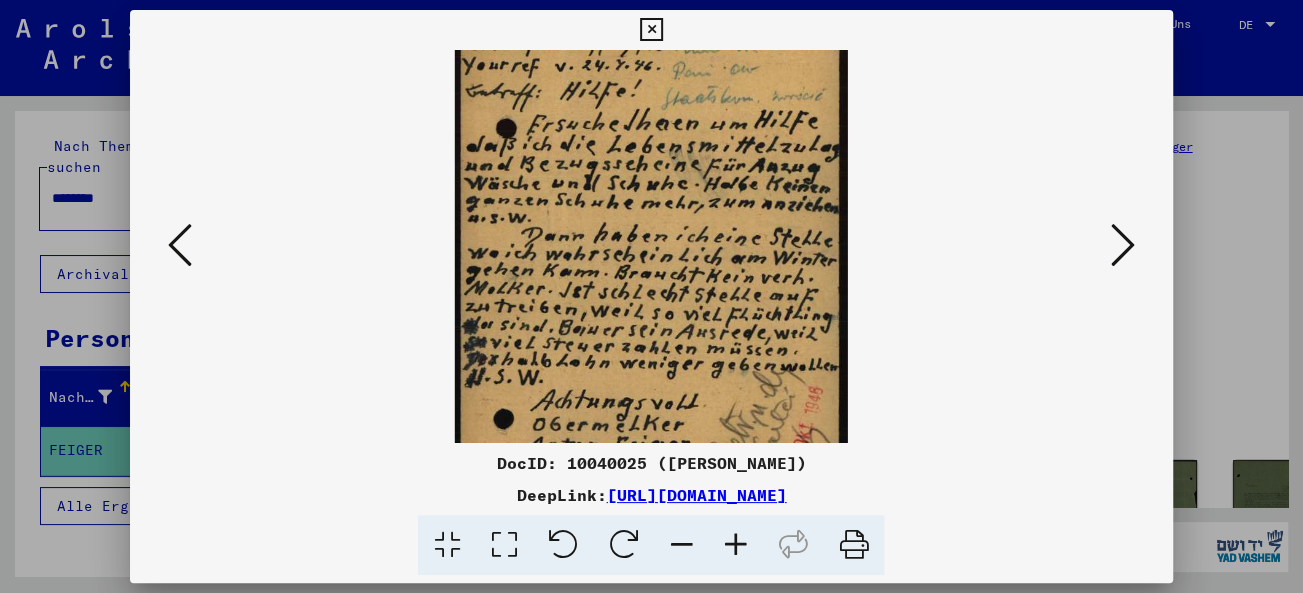 click at bounding box center (1123, 245) 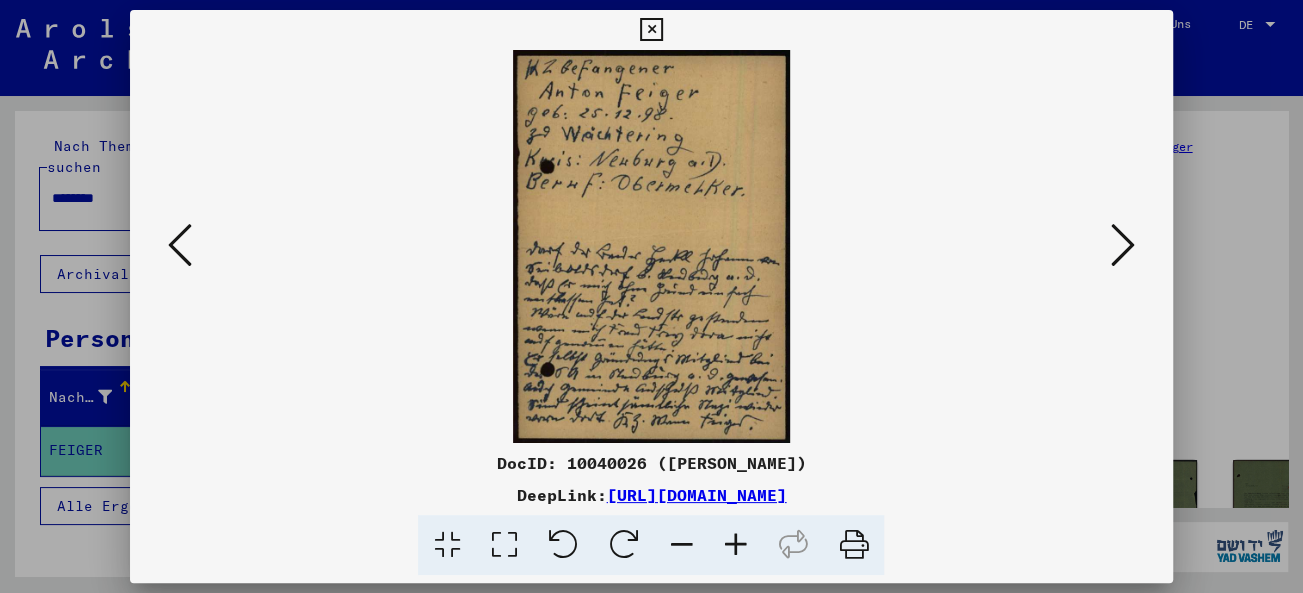 click at bounding box center [1123, 245] 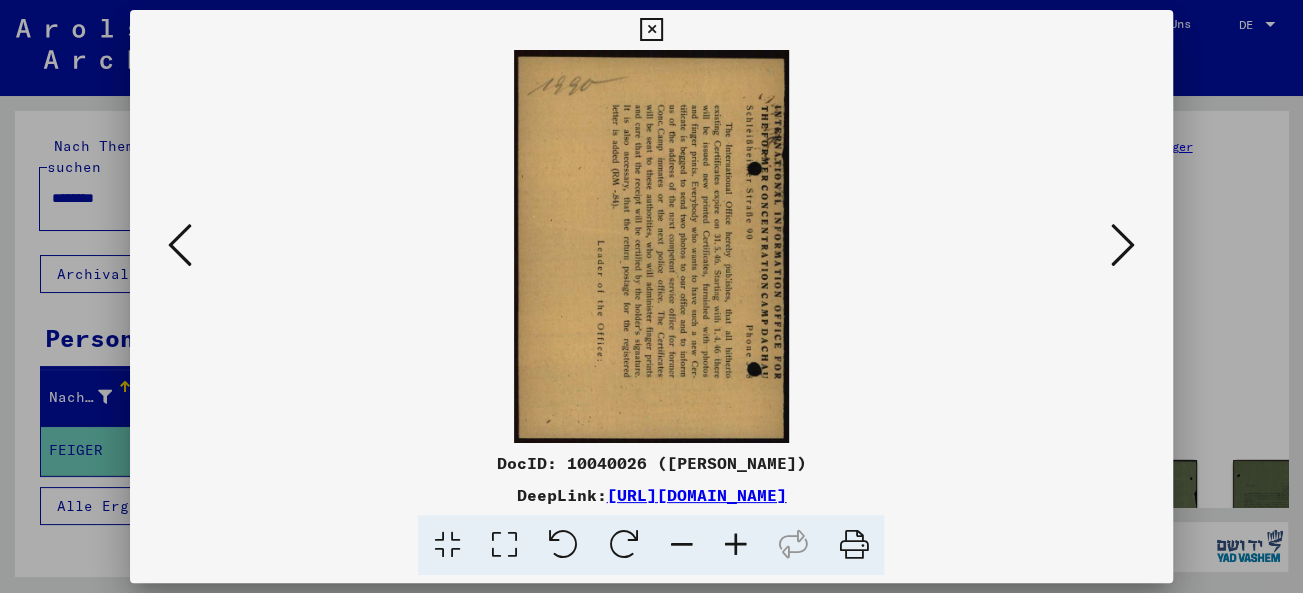 click at bounding box center (1123, 245) 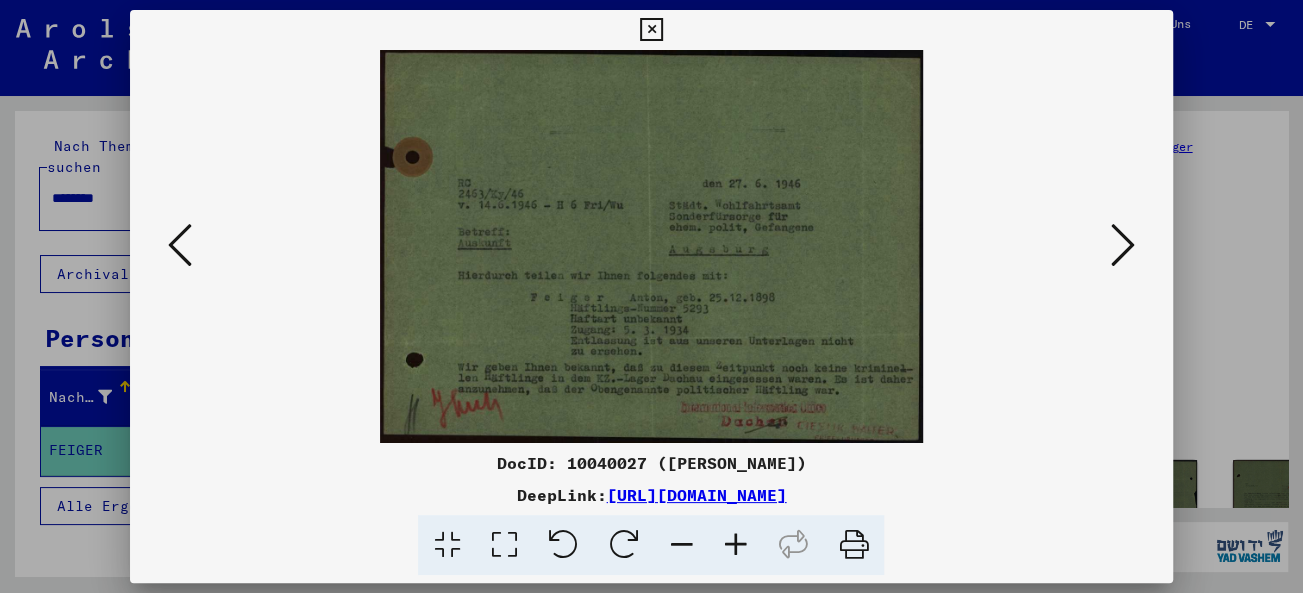 click at bounding box center (1123, 245) 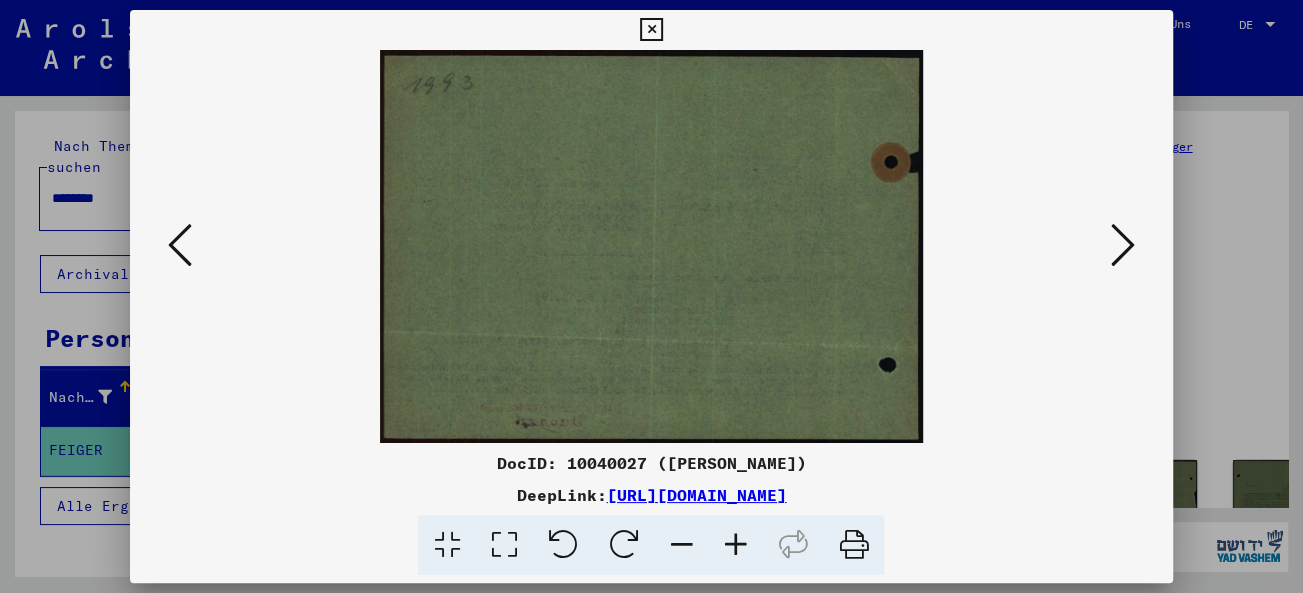 click at bounding box center [1123, 245] 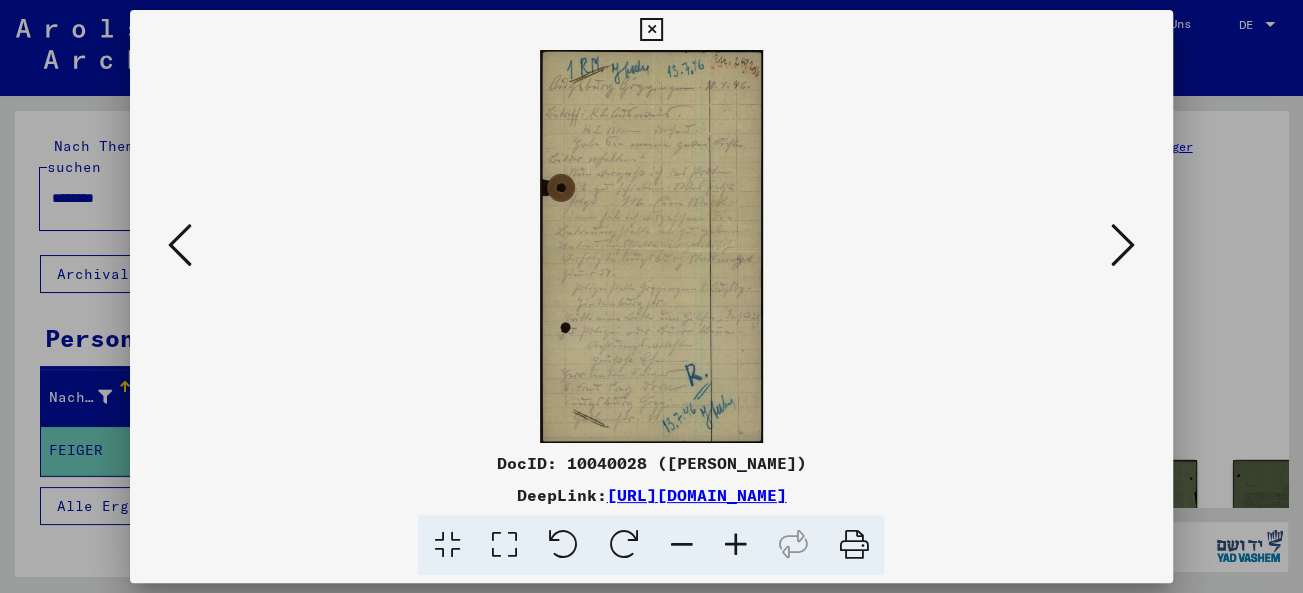click at bounding box center [735, 545] 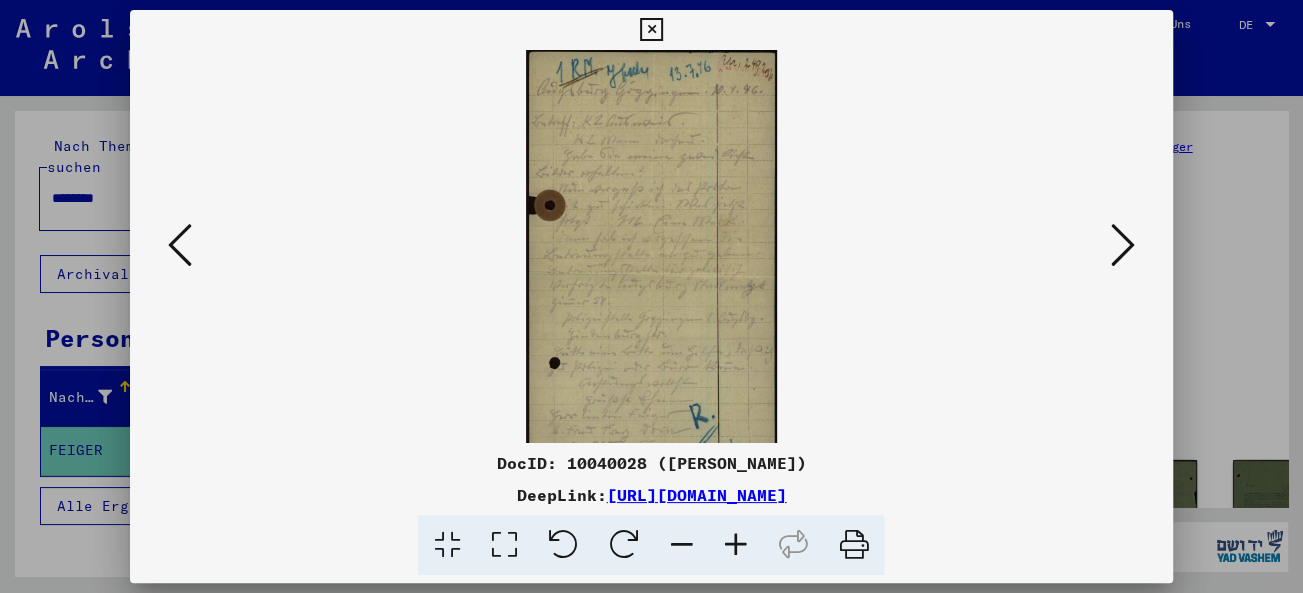 click at bounding box center [735, 545] 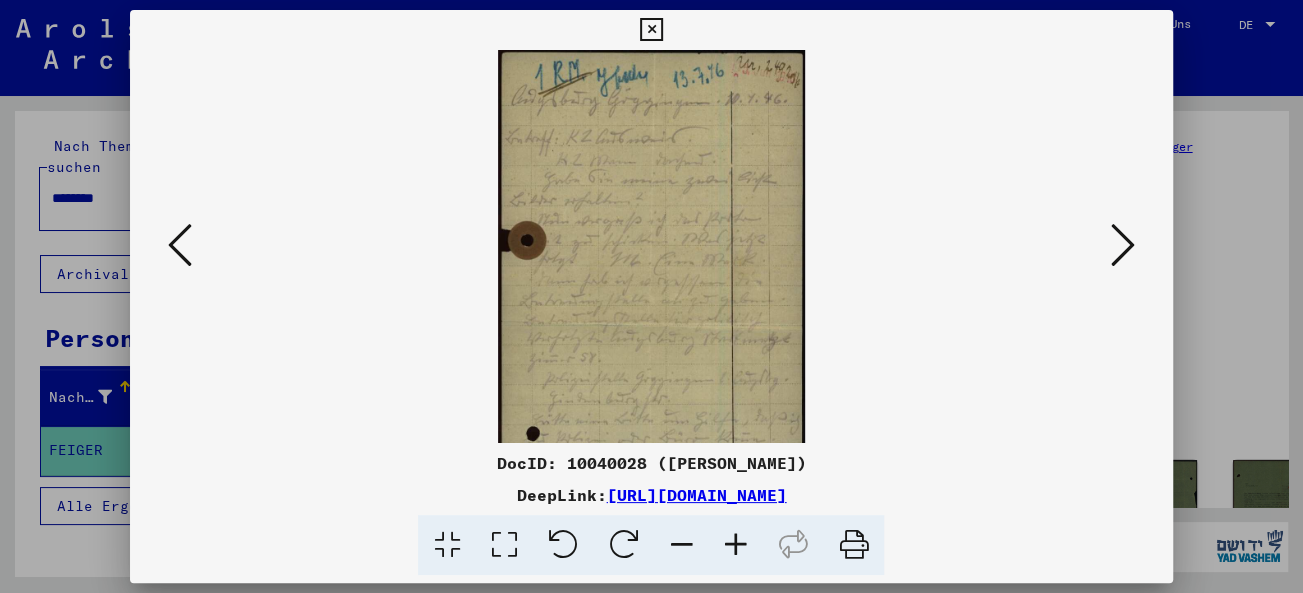 click at bounding box center (735, 545) 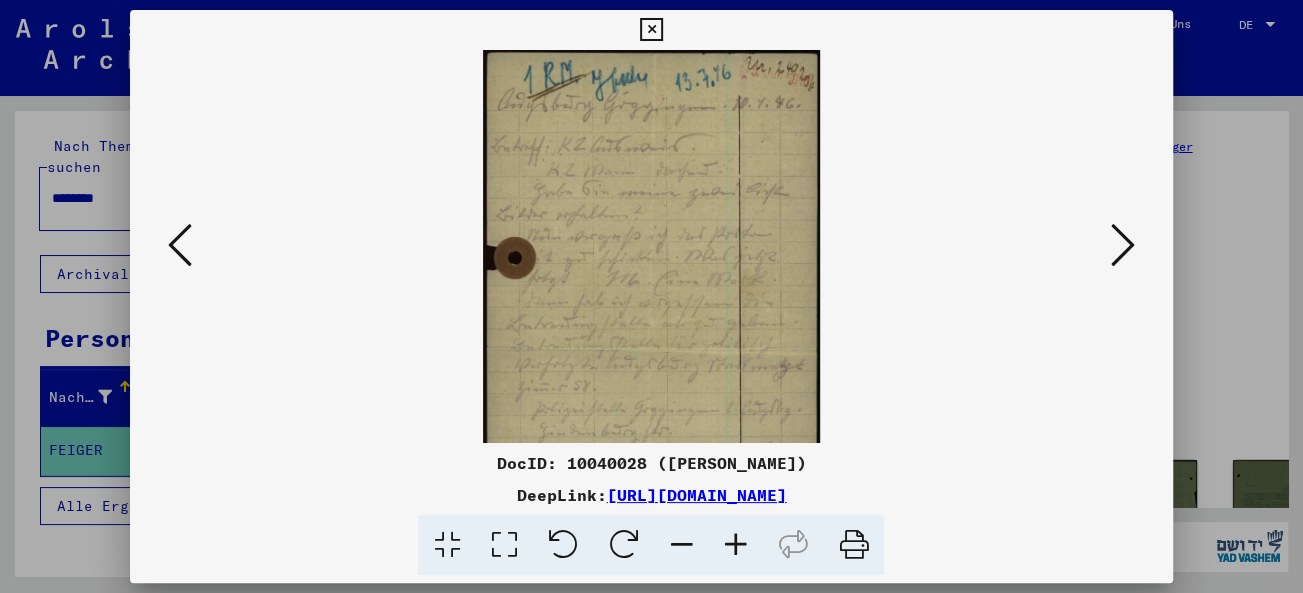click at bounding box center (735, 545) 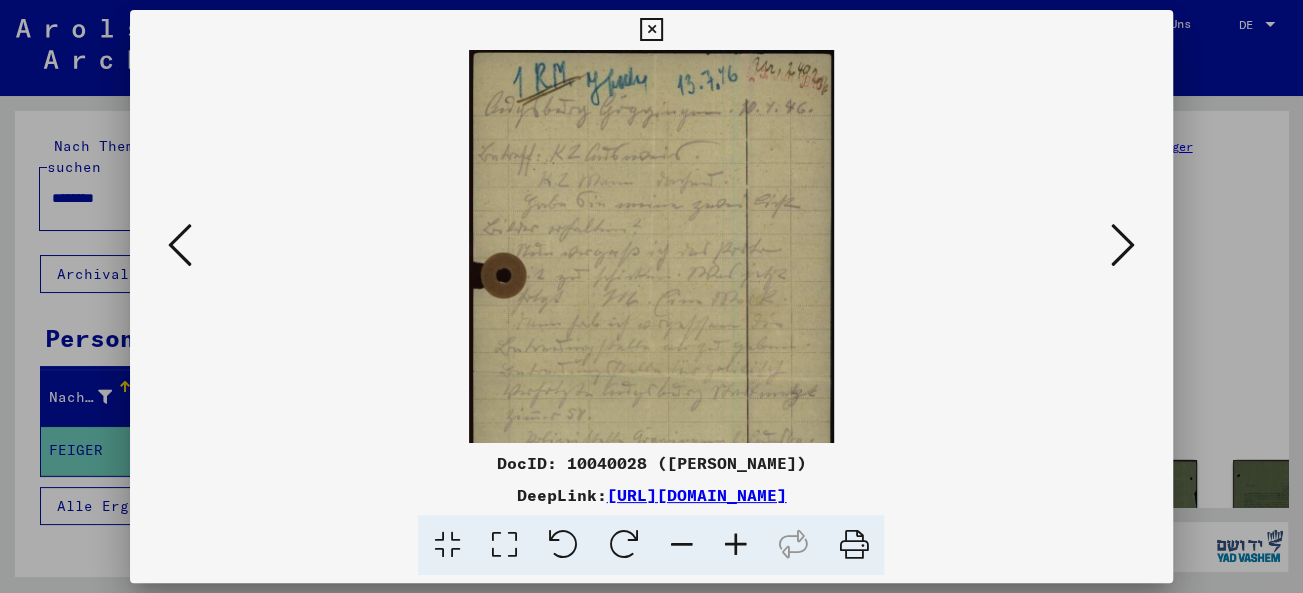 click at bounding box center [735, 545] 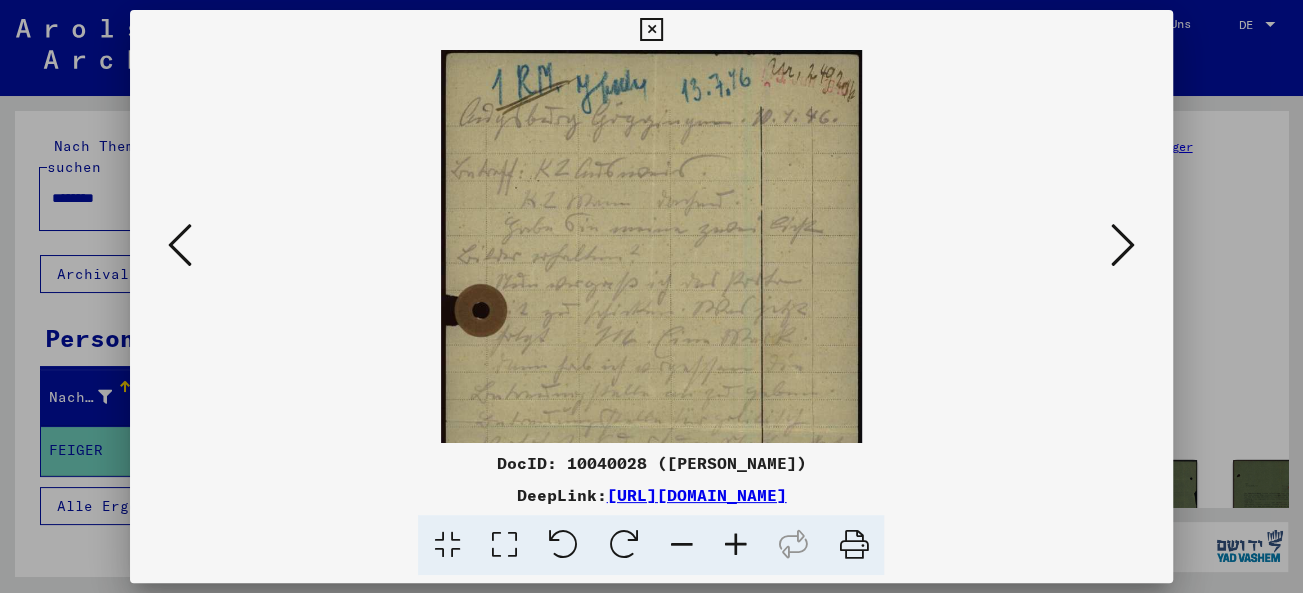 click at bounding box center [735, 545] 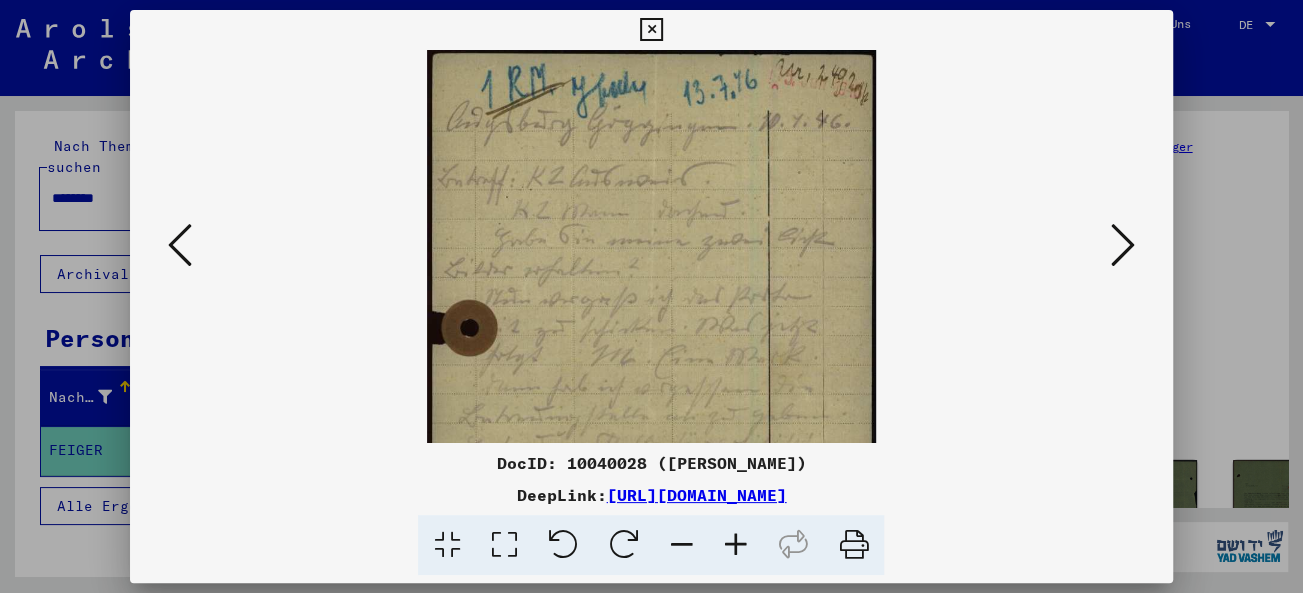 click at bounding box center (735, 545) 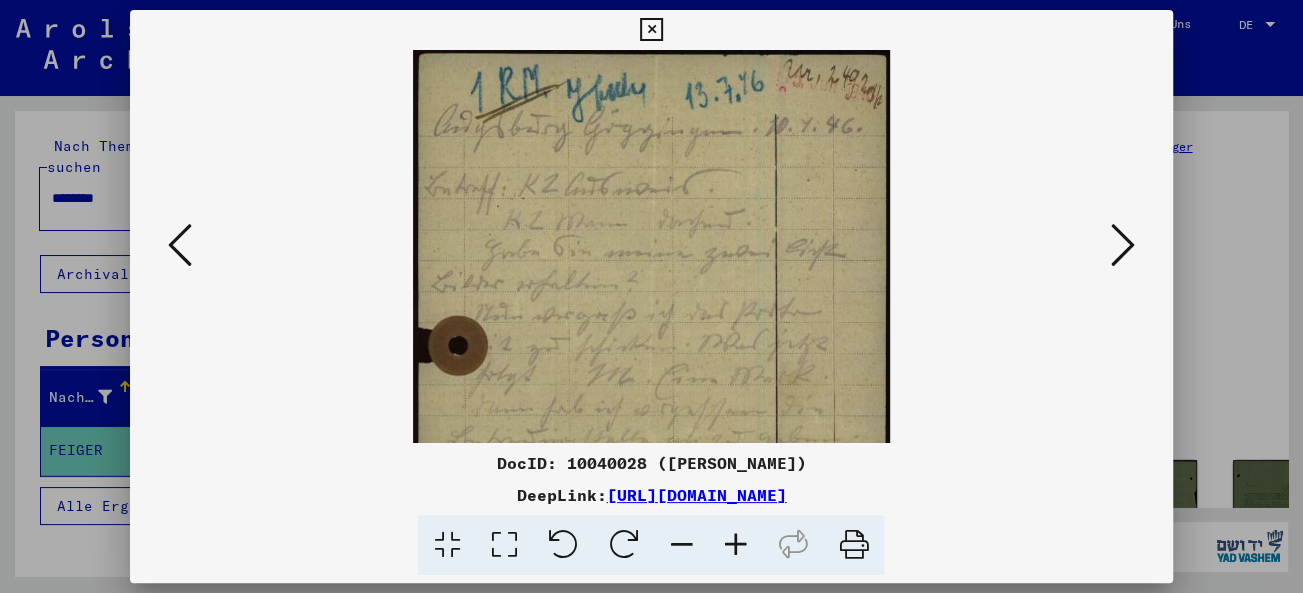 click at bounding box center (735, 545) 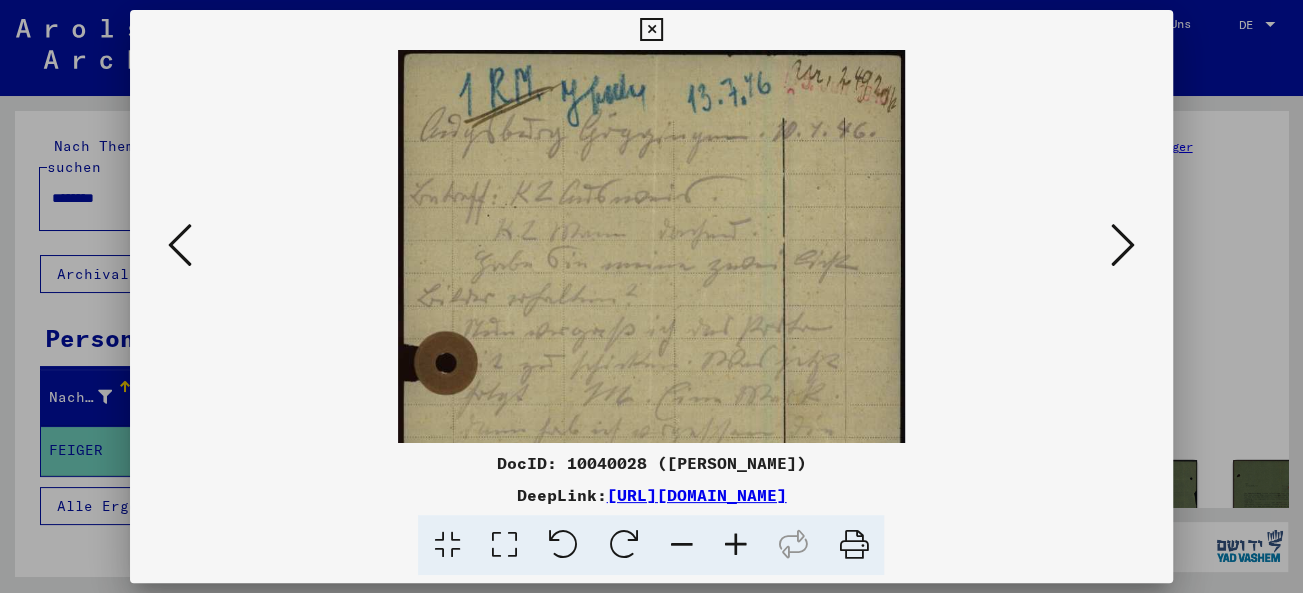click at bounding box center [735, 545] 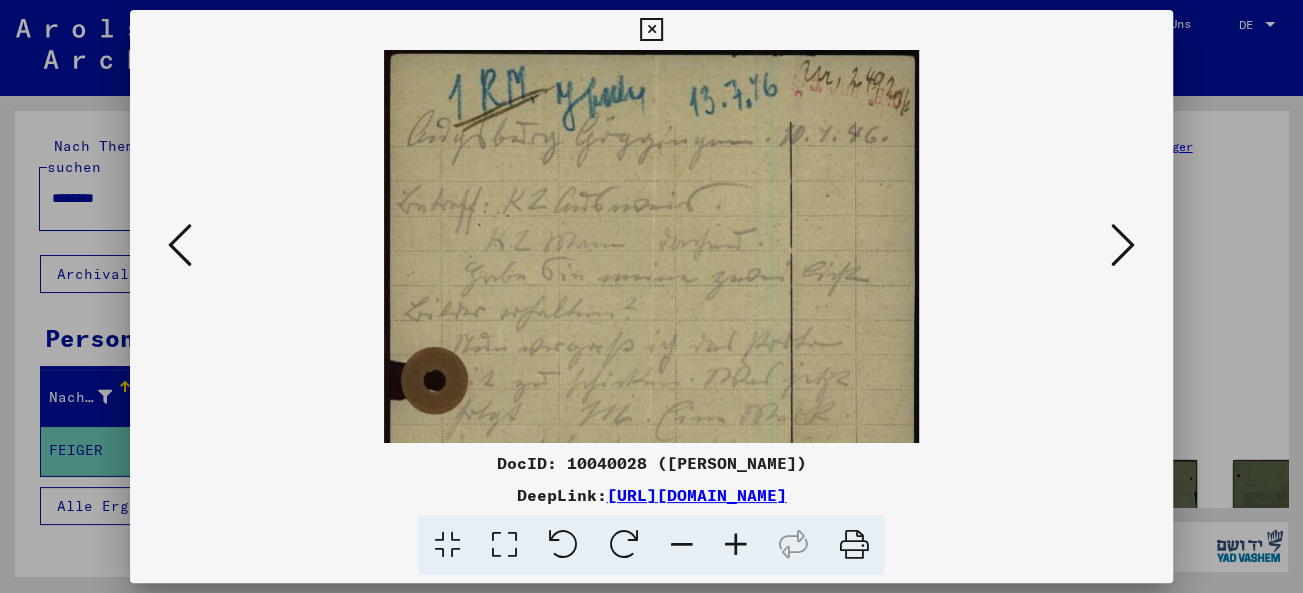 click at bounding box center [735, 545] 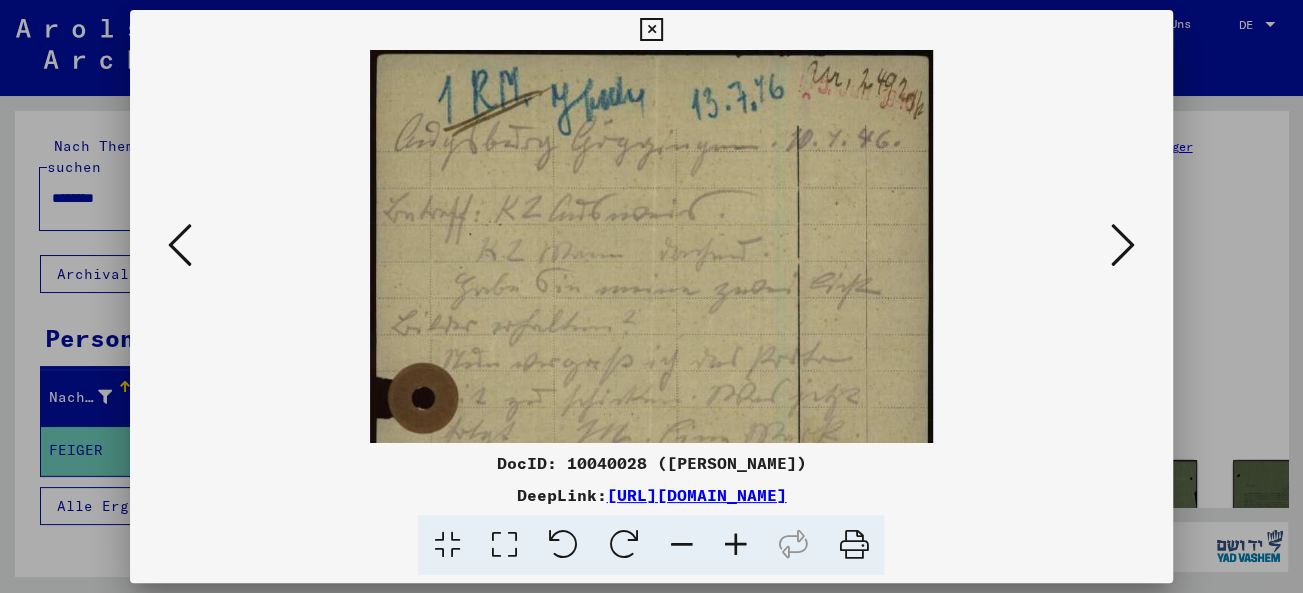 click at bounding box center (735, 545) 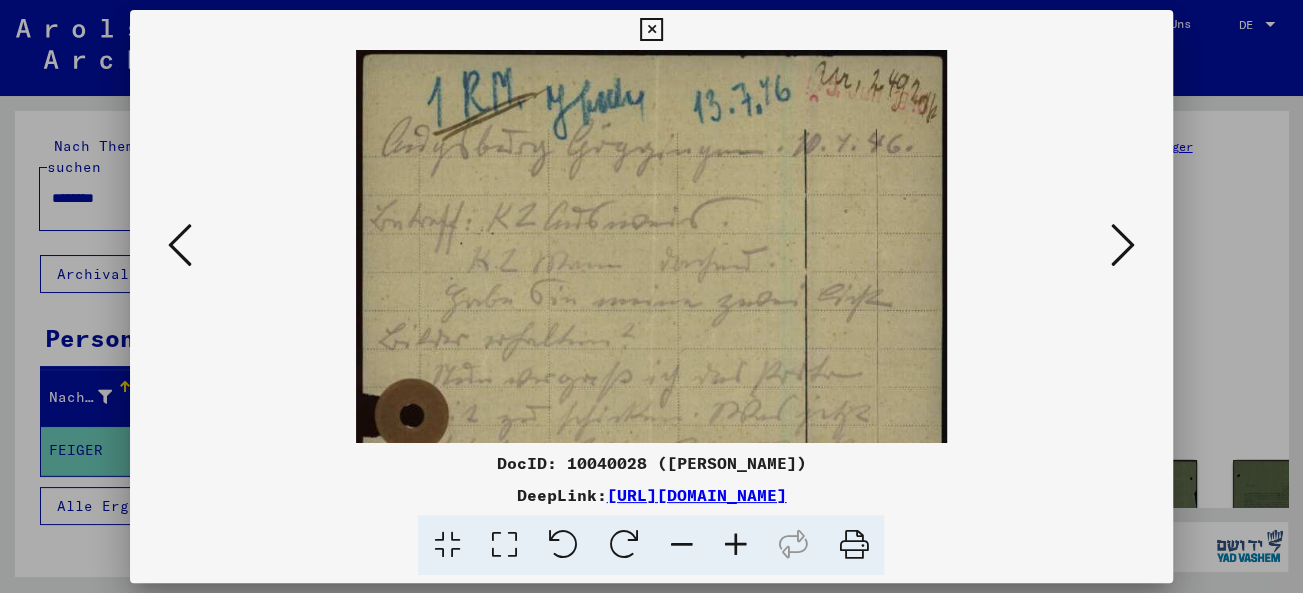 click at bounding box center (735, 545) 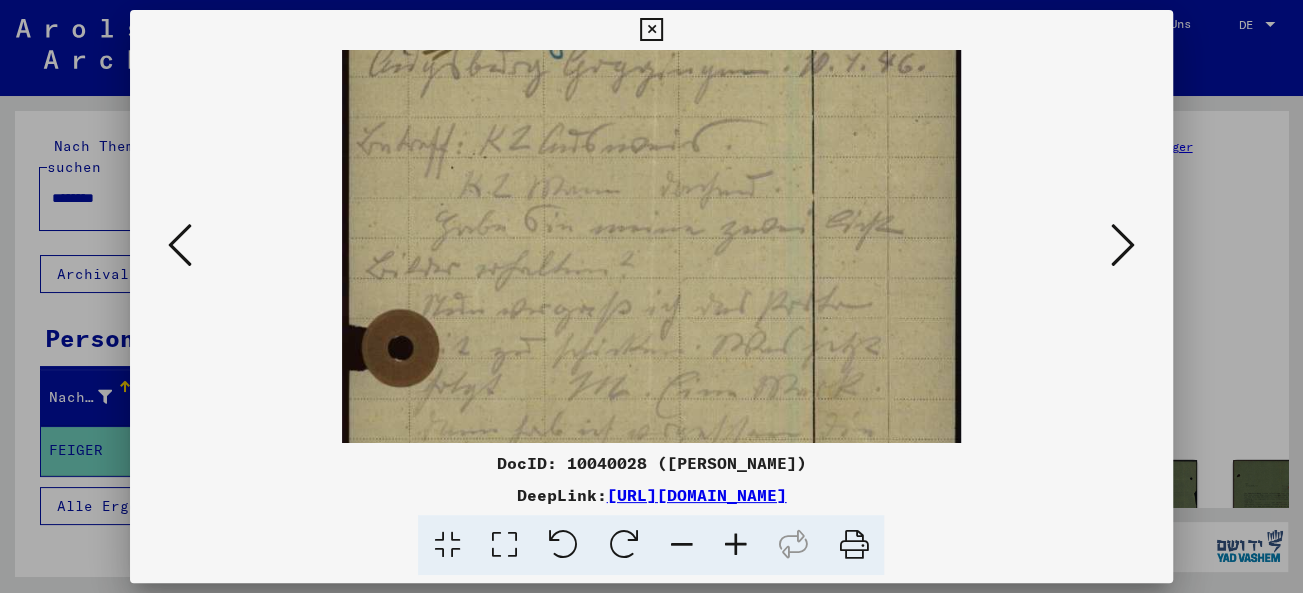 scroll, scrollTop: 87, scrollLeft: 0, axis: vertical 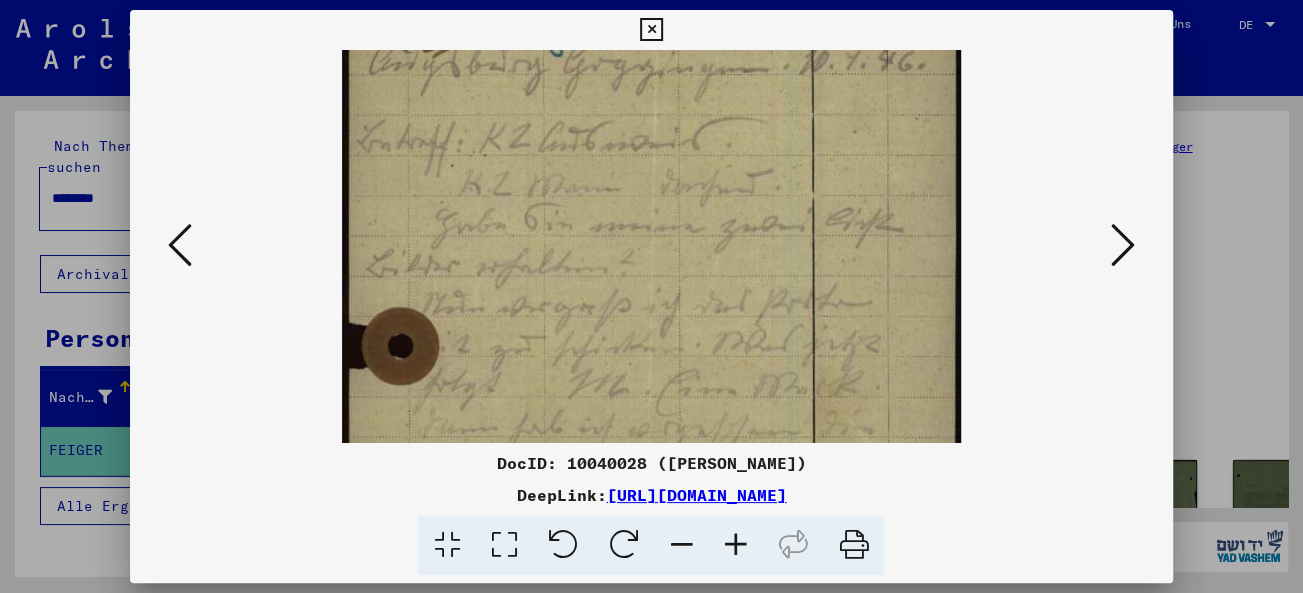 drag, startPoint x: 716, startPoint y: 396, endPoint x: 701, endPoint y: 309, distance: 88.28363 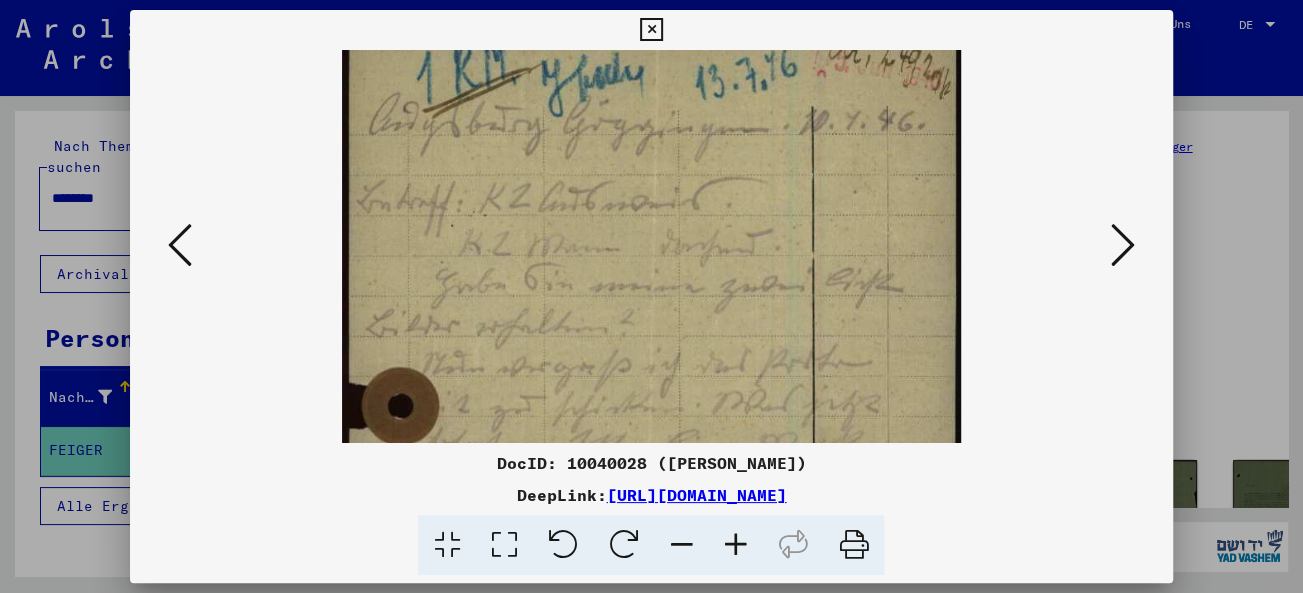scroll, scrollTop: 45, scrollLeft: 0, axis: vertical 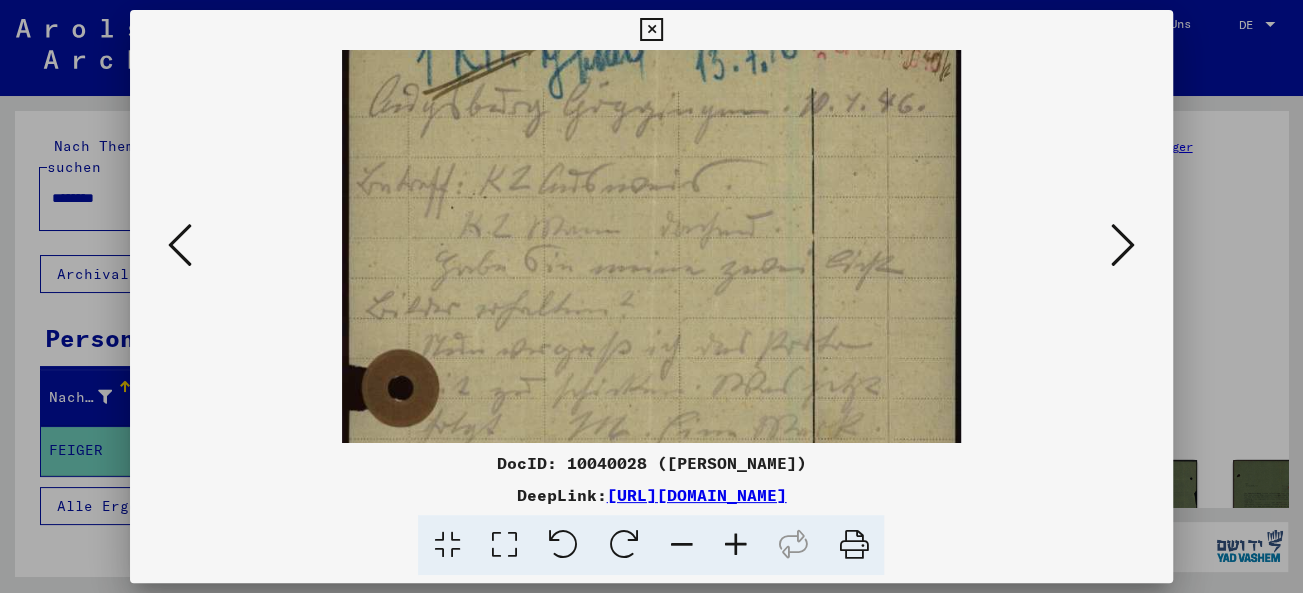 drag, startPoint x: 611, startPoint y: 172, endPoint x: 614, endPoint y: 214, distance: 42.107006 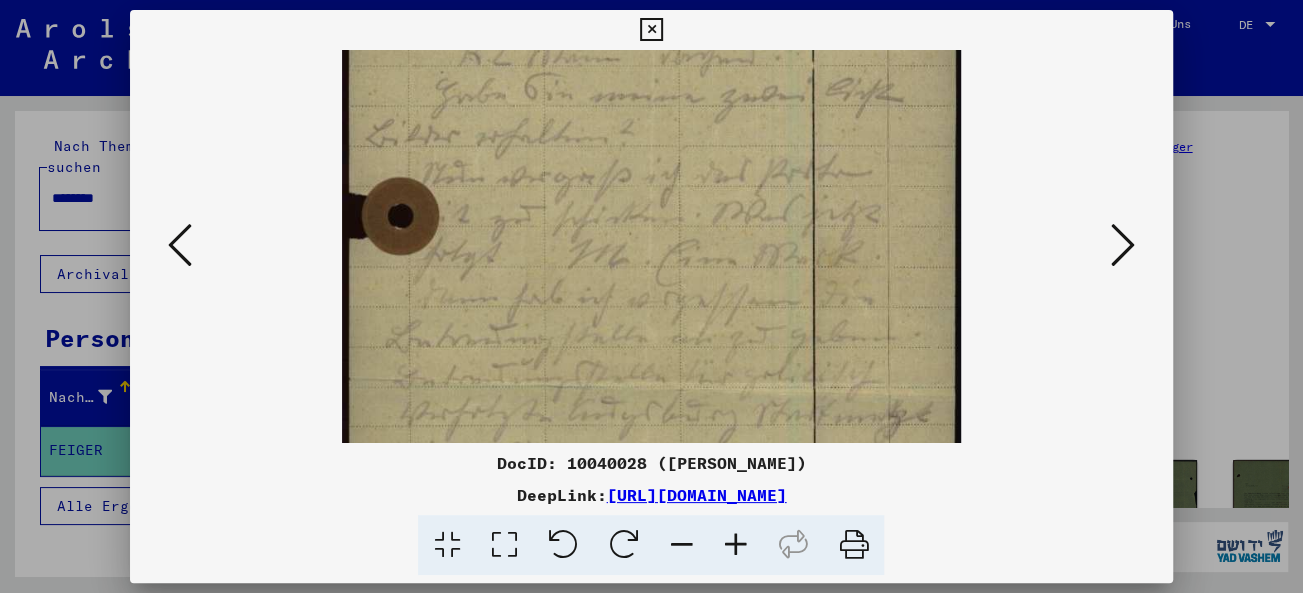 scroll, scrollTop: 223, scrollLeft: 0, axis: vertical 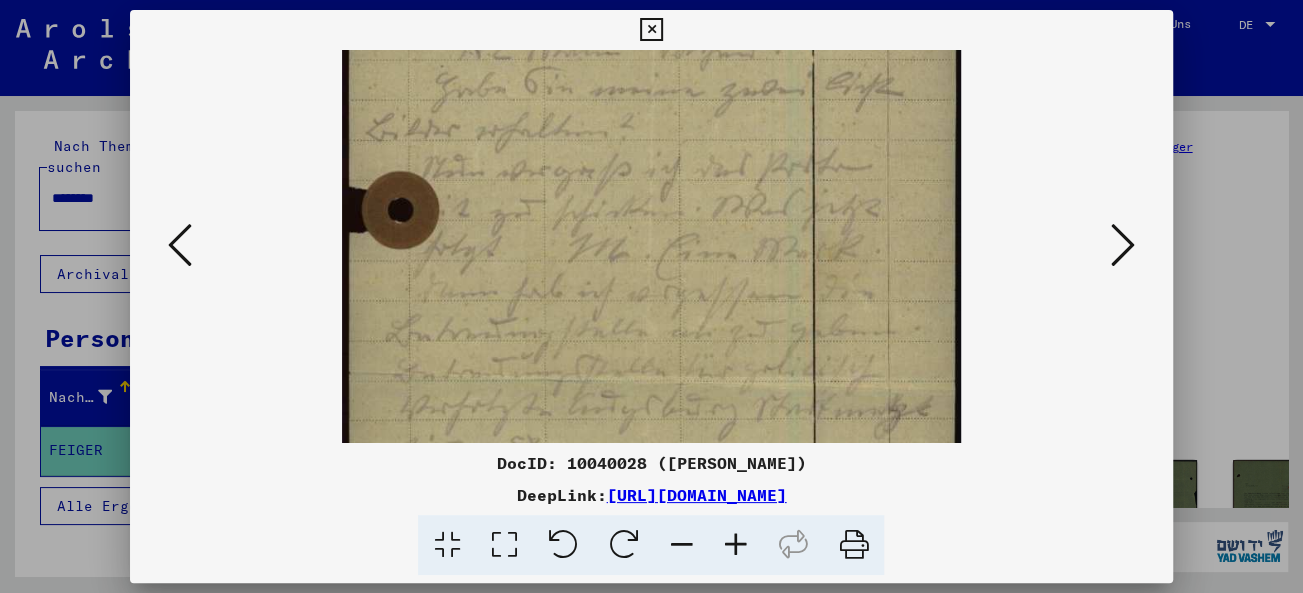 drag, startPoint x: 654, startPoint y: 392, endPoint x: 641, endPoint y: 214, distance: 178.47409 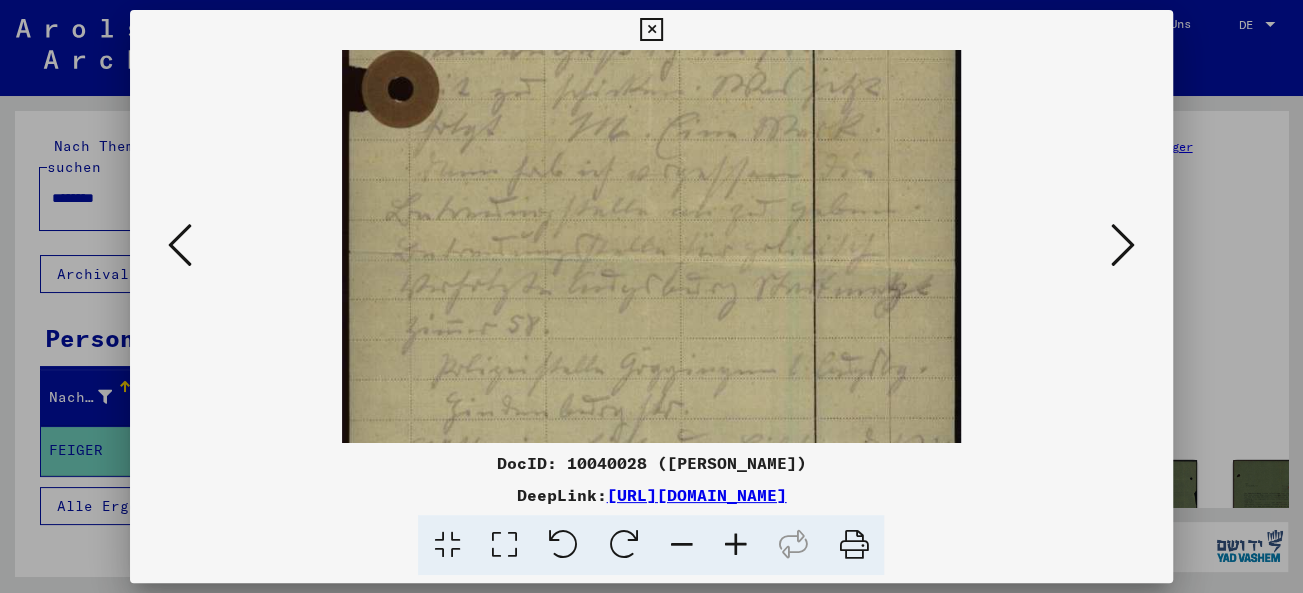 scroll, scrollTop: 349, scrollLeft: 0, axis: vertical 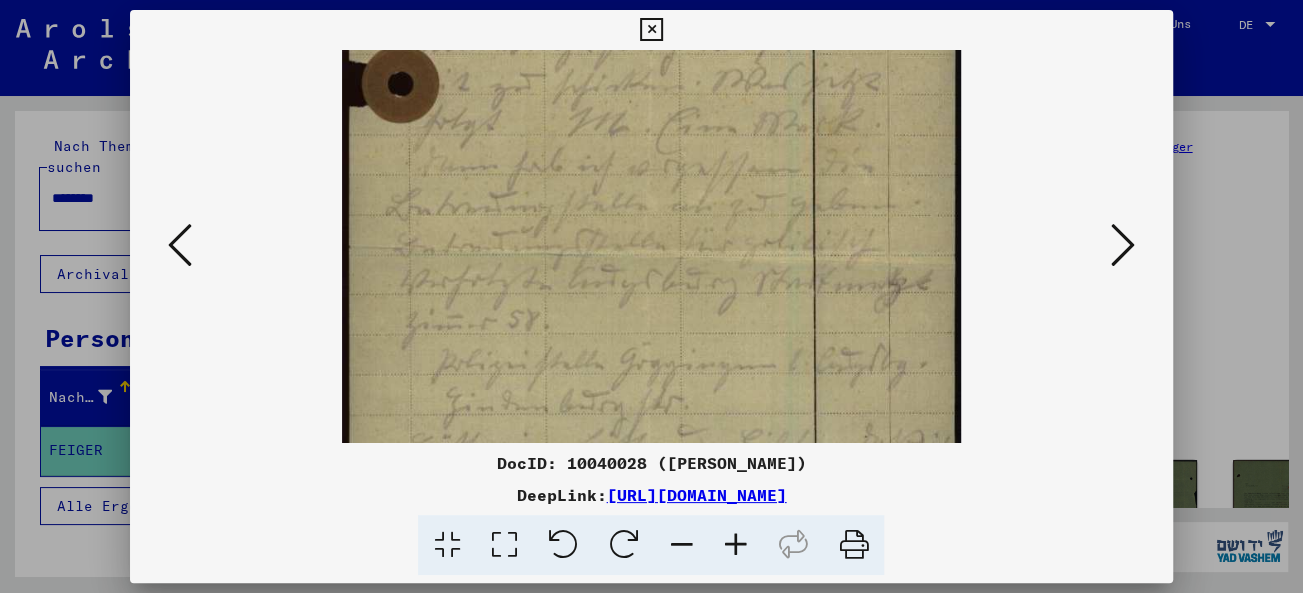drag, startPoint x: 686, startPoint y: 372, endPoint x: 669, endPoint y: 246, distance: 127.141655 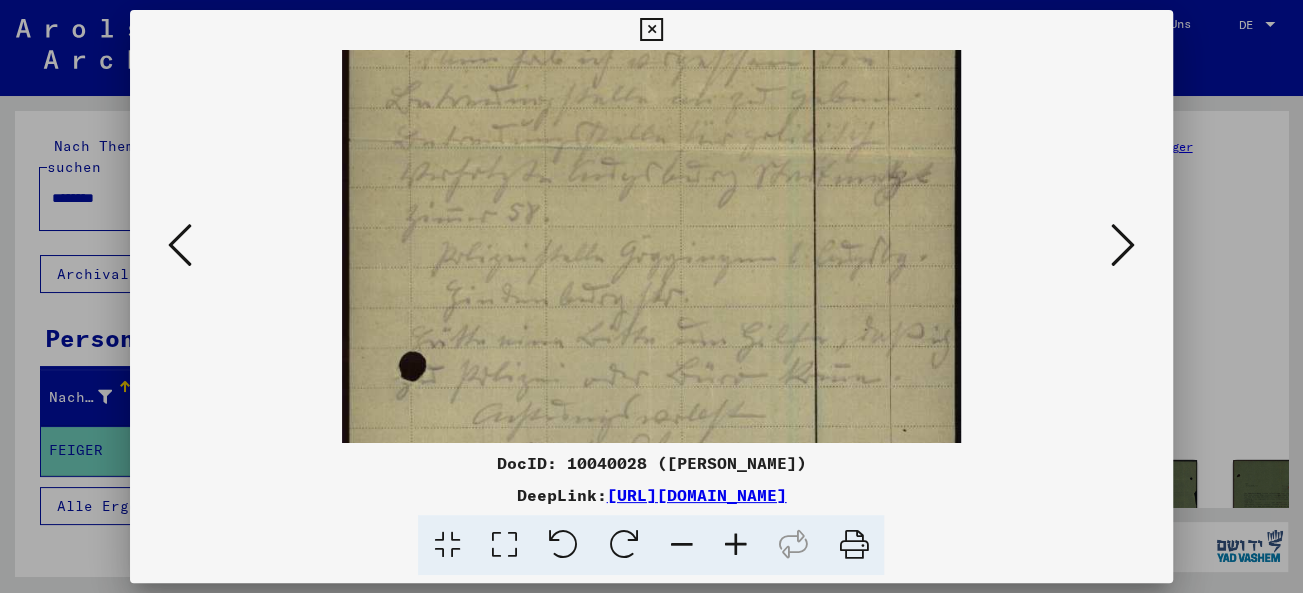 drag, startPoint x: 699, startPoint y: 358, endPoint x: 669, endPoint y: 253, distance: 109.201645 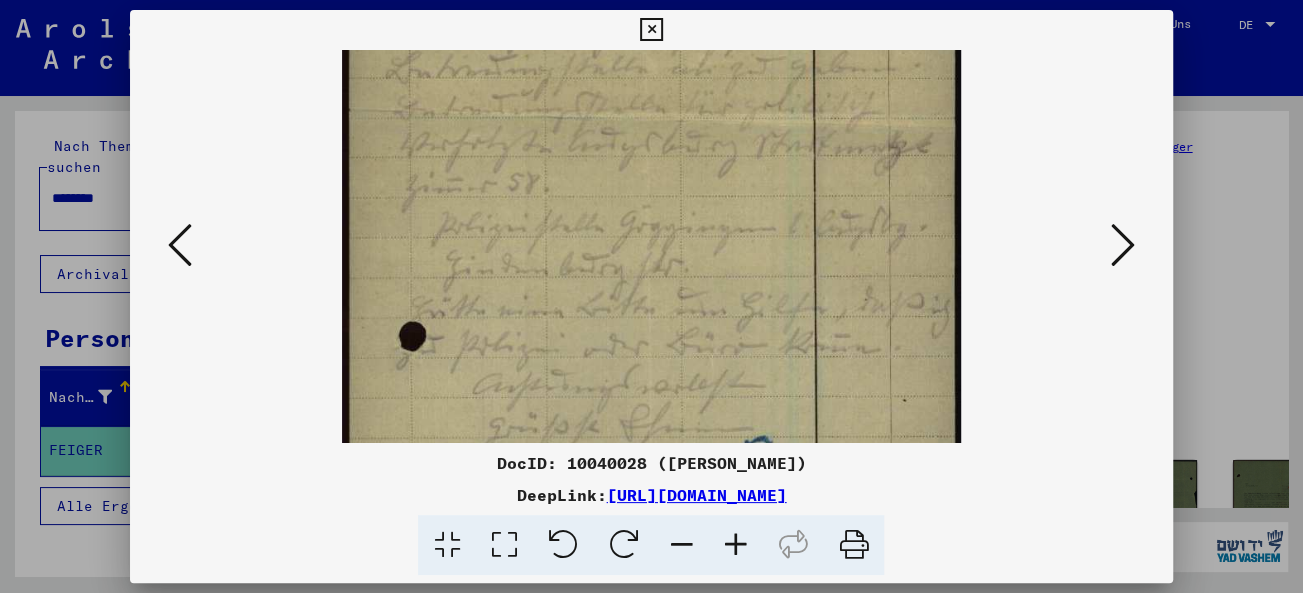 scroll, scrollTop: 492, scrollLeft: 0, axis: vertical 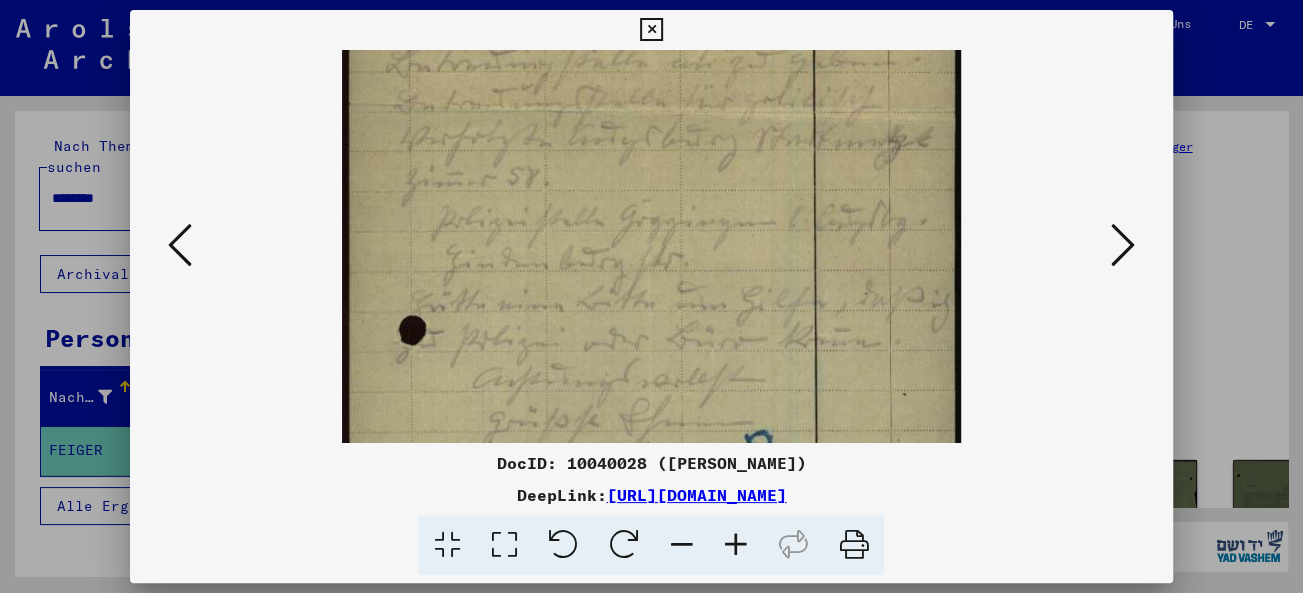 drag, startPoint x: 660, startPoint y: 367, endPoint x: 658, endPoint y: 331, distance: 36.05551 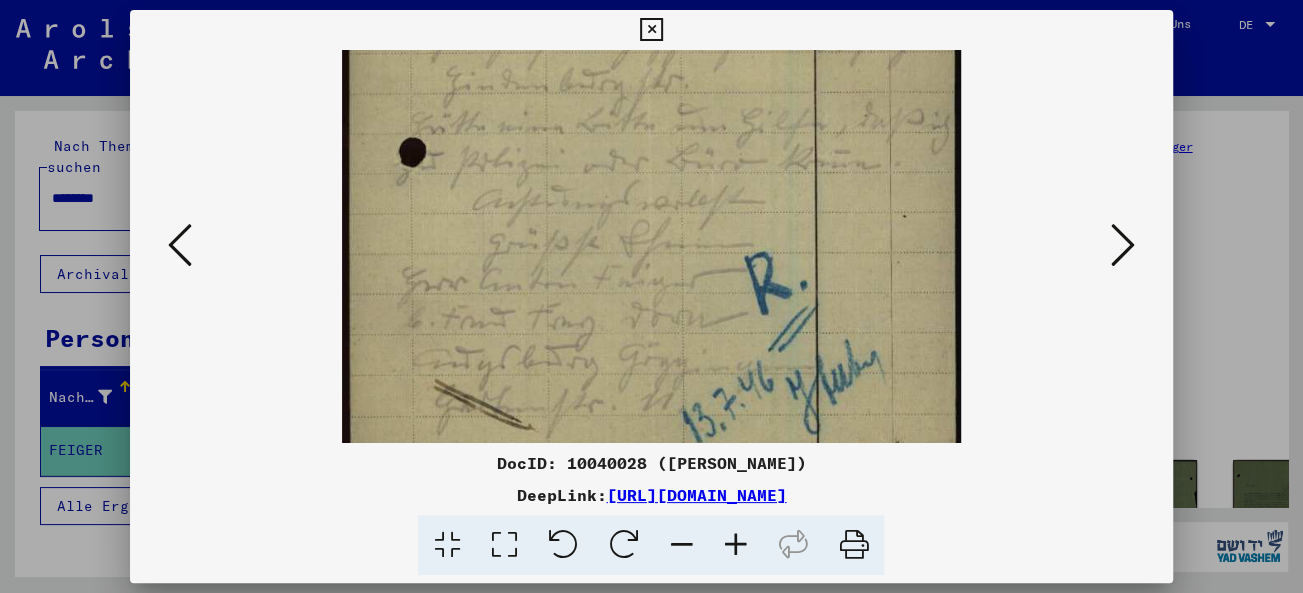 scroll, scrollTop: 671, scrollLeft: 0, axis: vertical 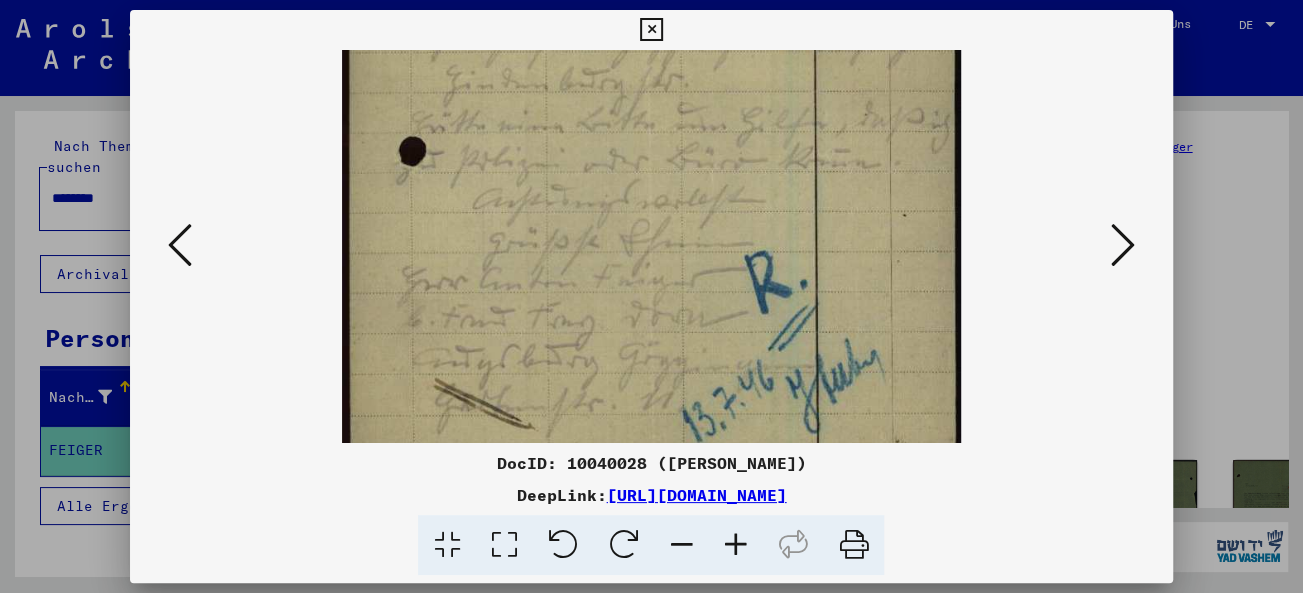 drag, startPoint x: 693, startPoint y: 383, endPoint x: 658, endPoint y: 204, distance: 182.3897 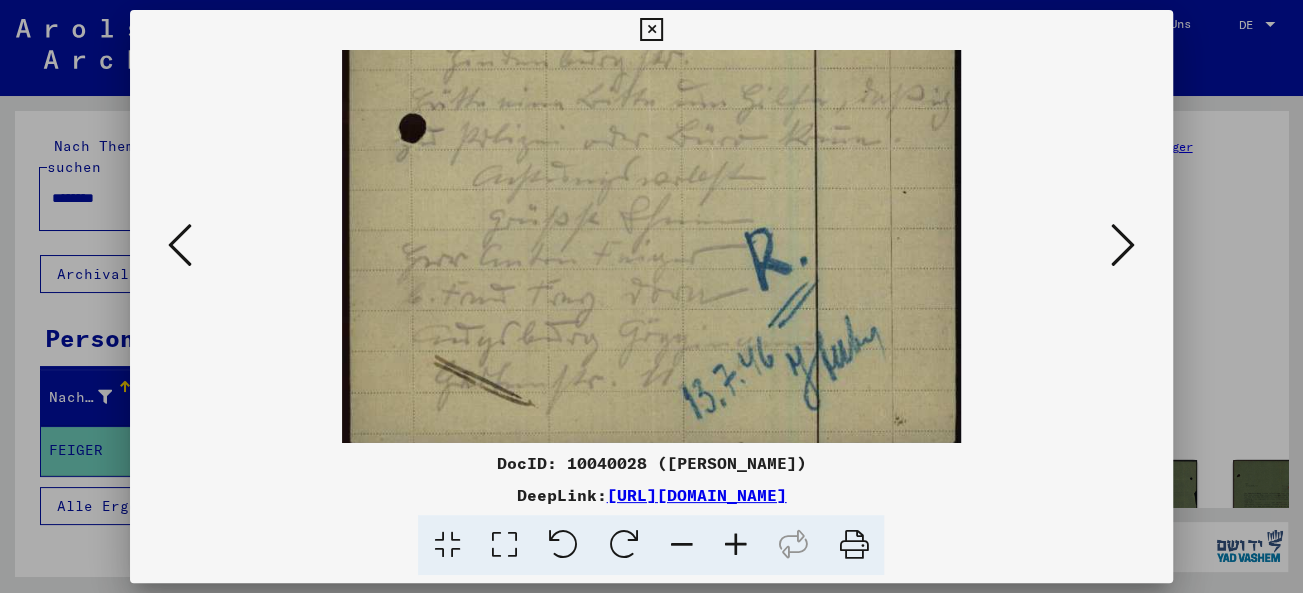 scroll, scrollTop: 700, scrollLeft: 0, axis: vertical 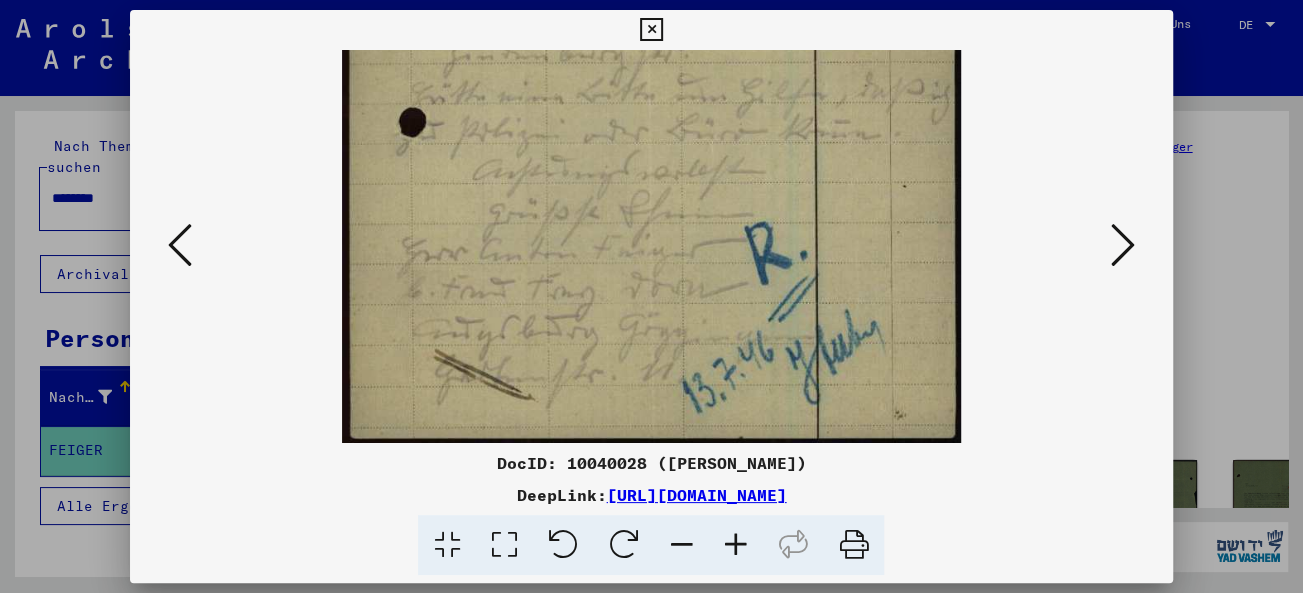 drag, startPoint x: 622, startPoint y: 386, endPoint x: 626, endPoint y: 336, distance: 50.159744 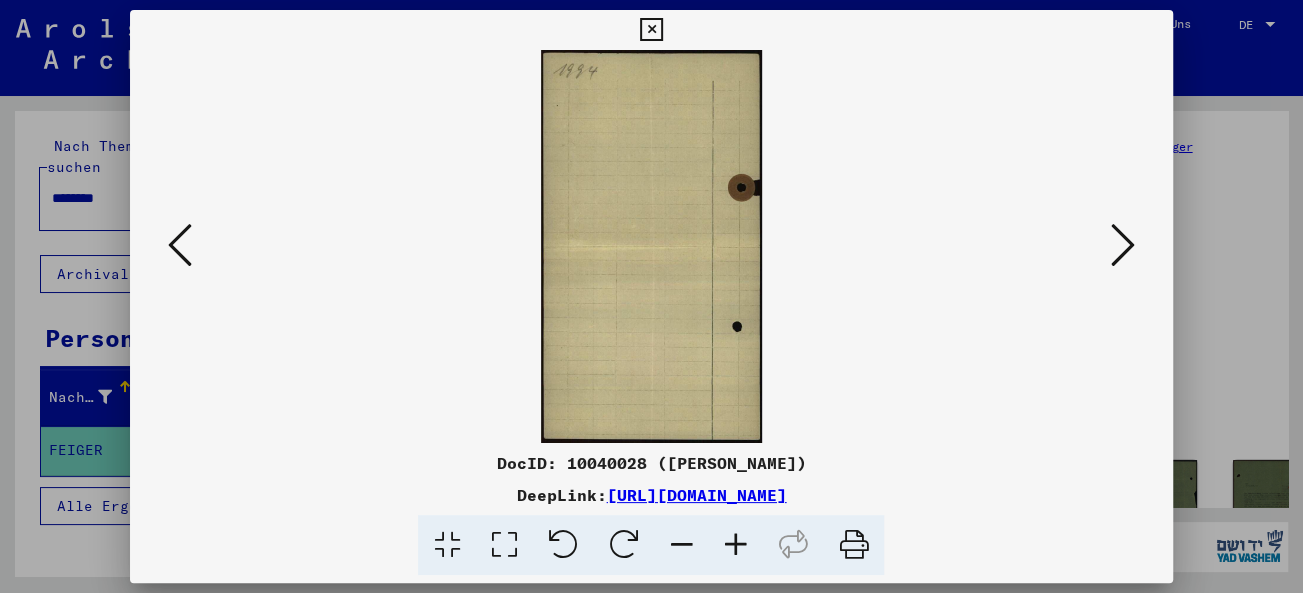 scroll, scrollTop: 0, scrollLeft: 0, axis: both 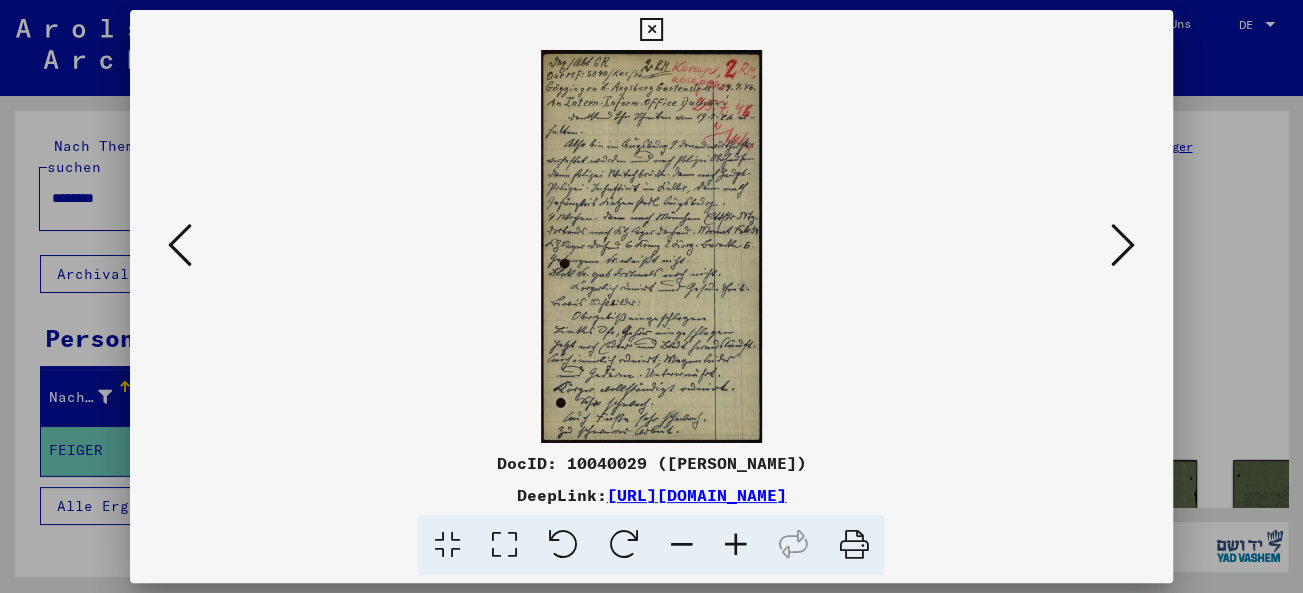 drag, startPoint x: 706, startPoint y: 172, endPoint x: 678, endPoint y: 195, distance: 36.23534 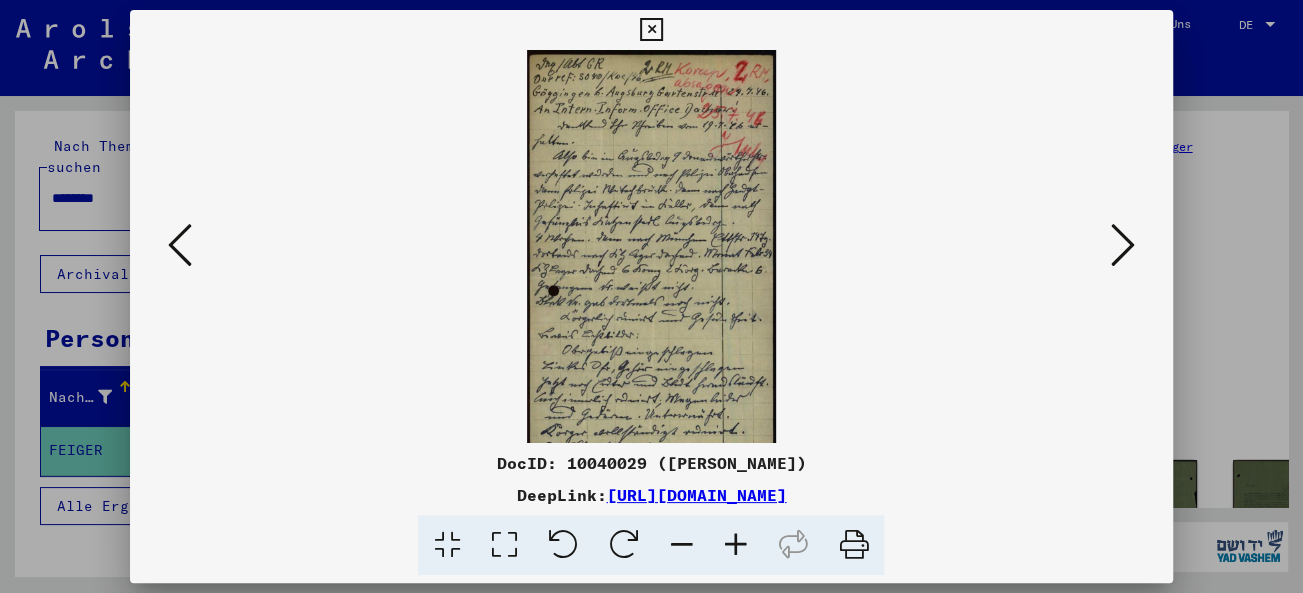 click at bounding box center [735, 545] 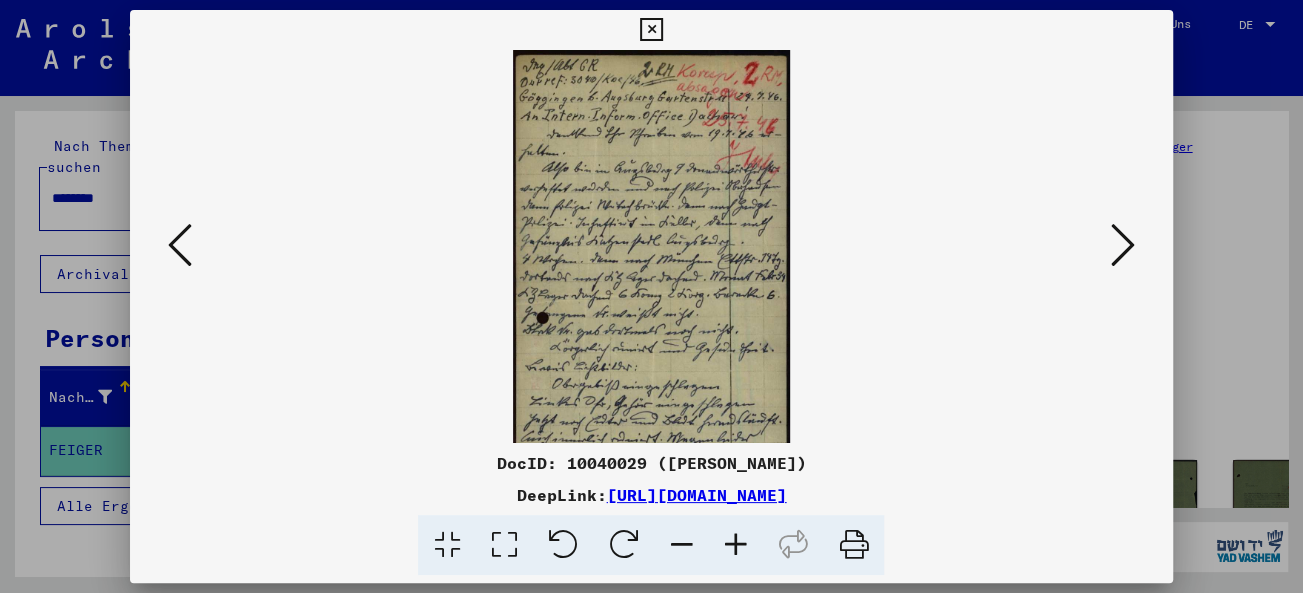 click at bounding box center [735, 545] 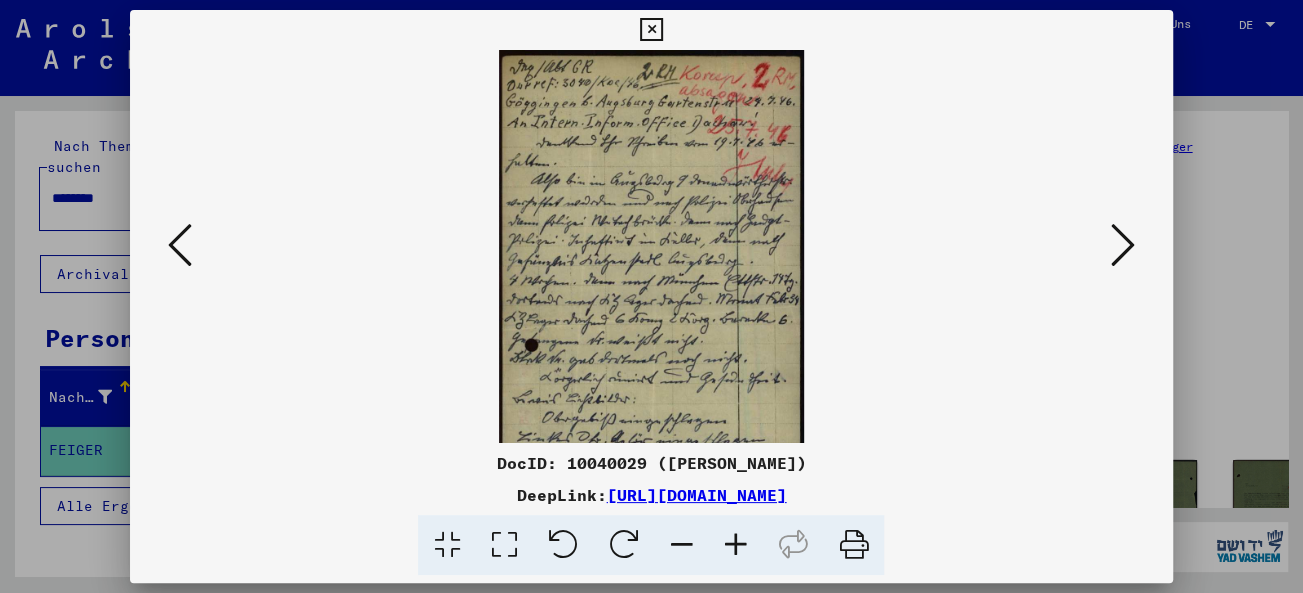 click at bounding box center (735, 545) 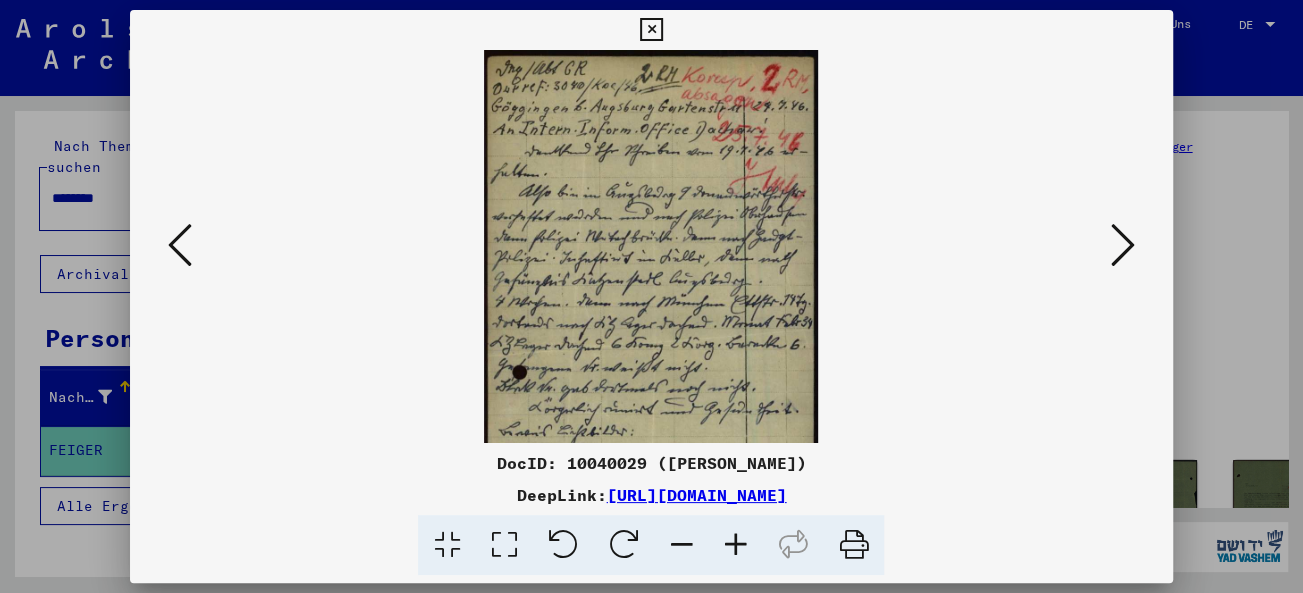 click at bounding box center [735, 545] 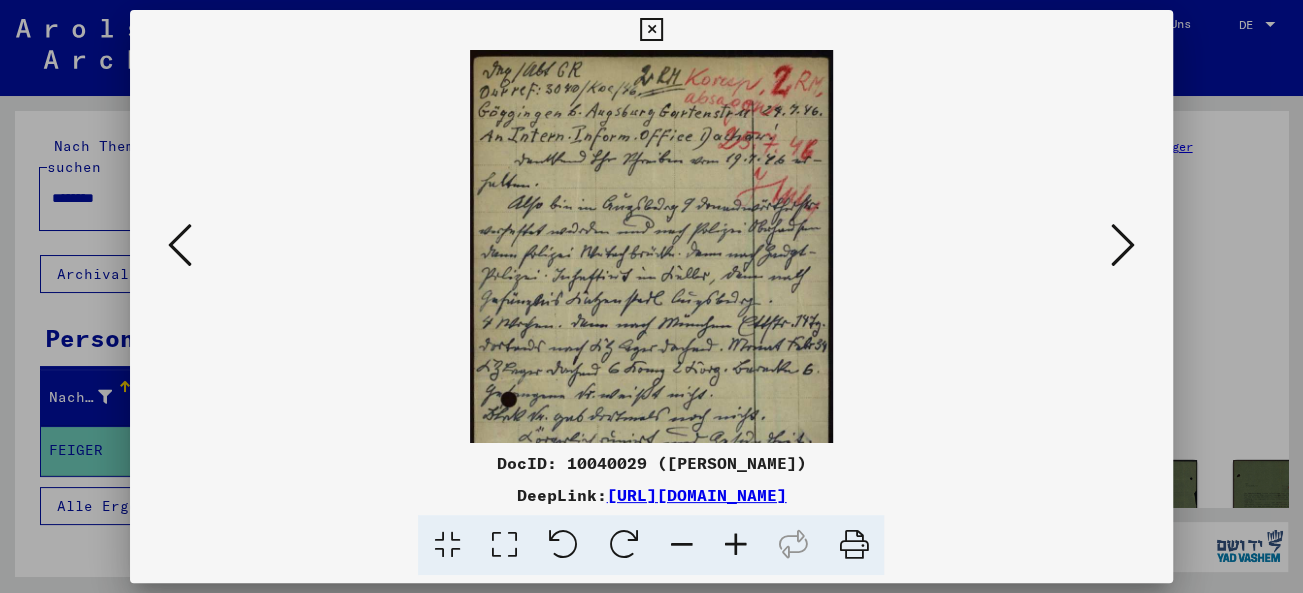 click at bounding box center [735, 545] 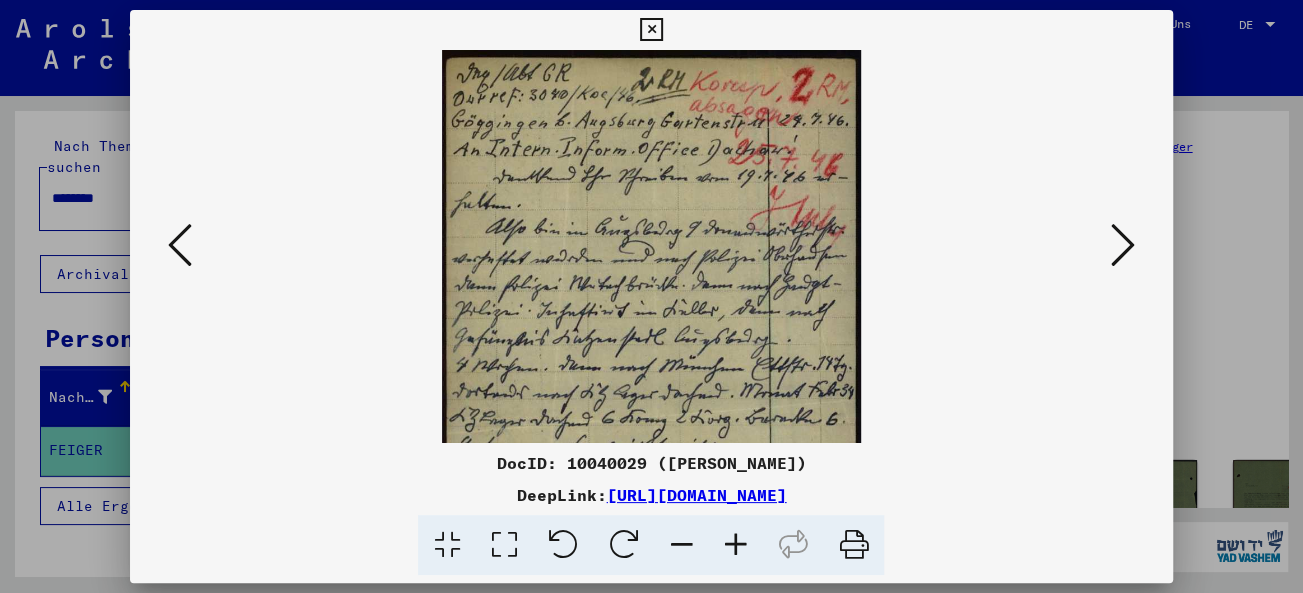 click at bounding box center [735, 545] 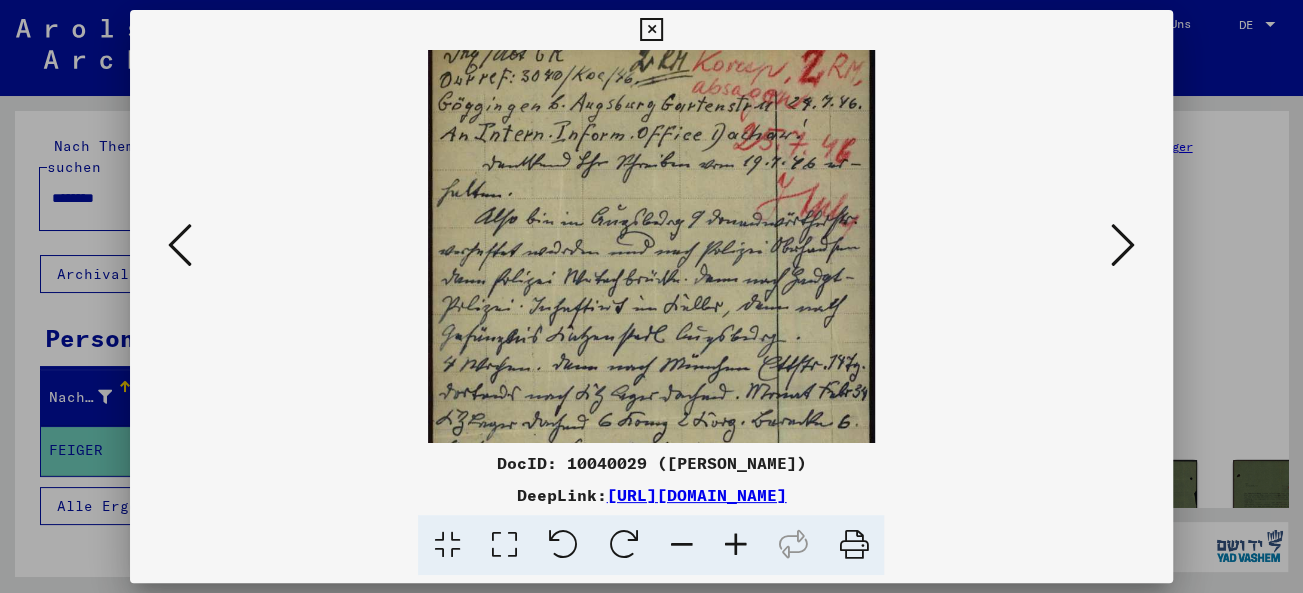 scroll, scrollTop: 0, scrollLeft: 0, axis: both 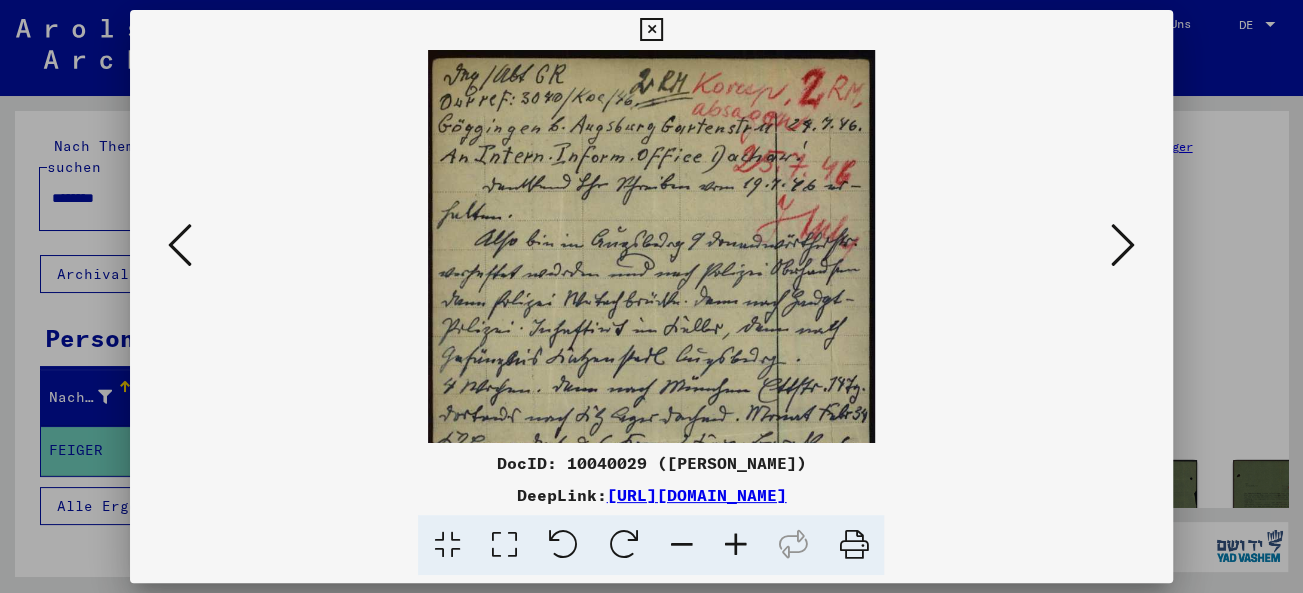 drag, startPoint x: 725, startPoint y: 382, endPoint x: 713, endPoint y: 388, distance: 13.416408 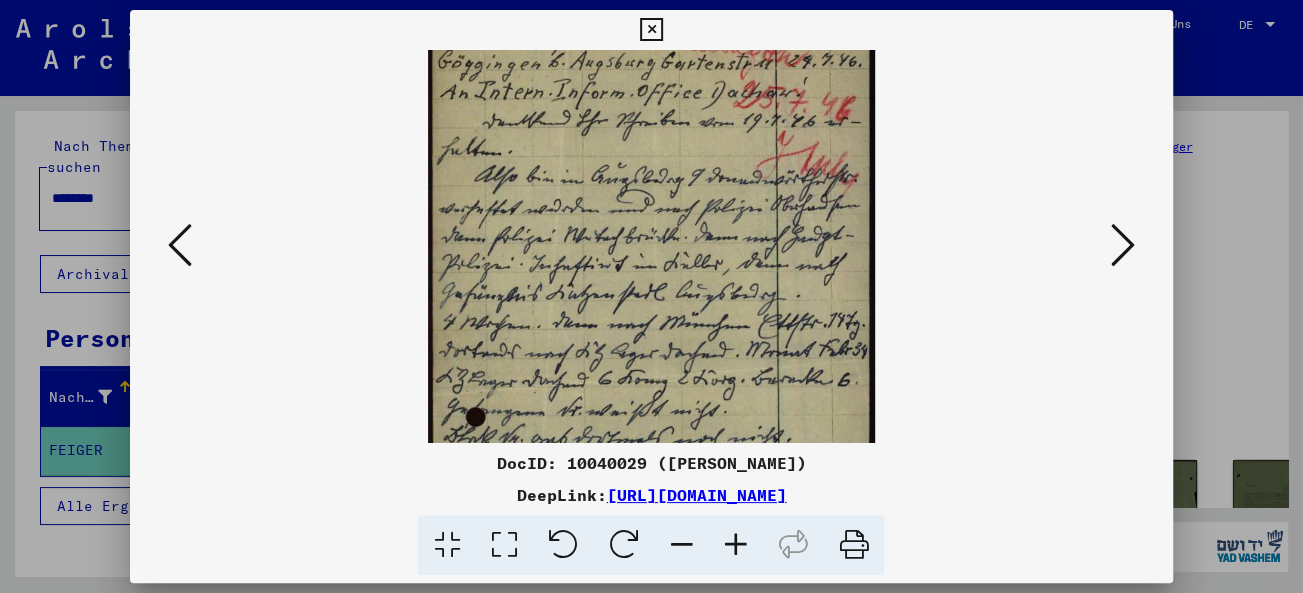 scroll, scrollTop: 77, scrollLeft: 0, axis: vertical 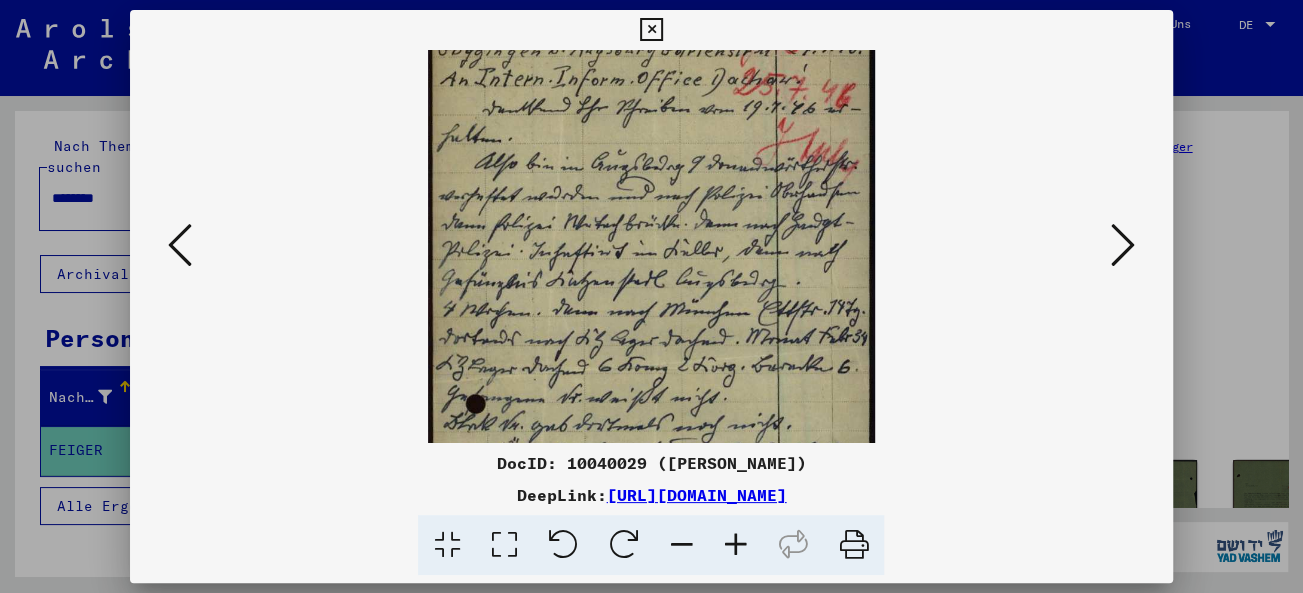 drag, startPoint x: 627, startPoint y: 378, endPoint x: 626, endPoint y: 301, distance: 77.00649 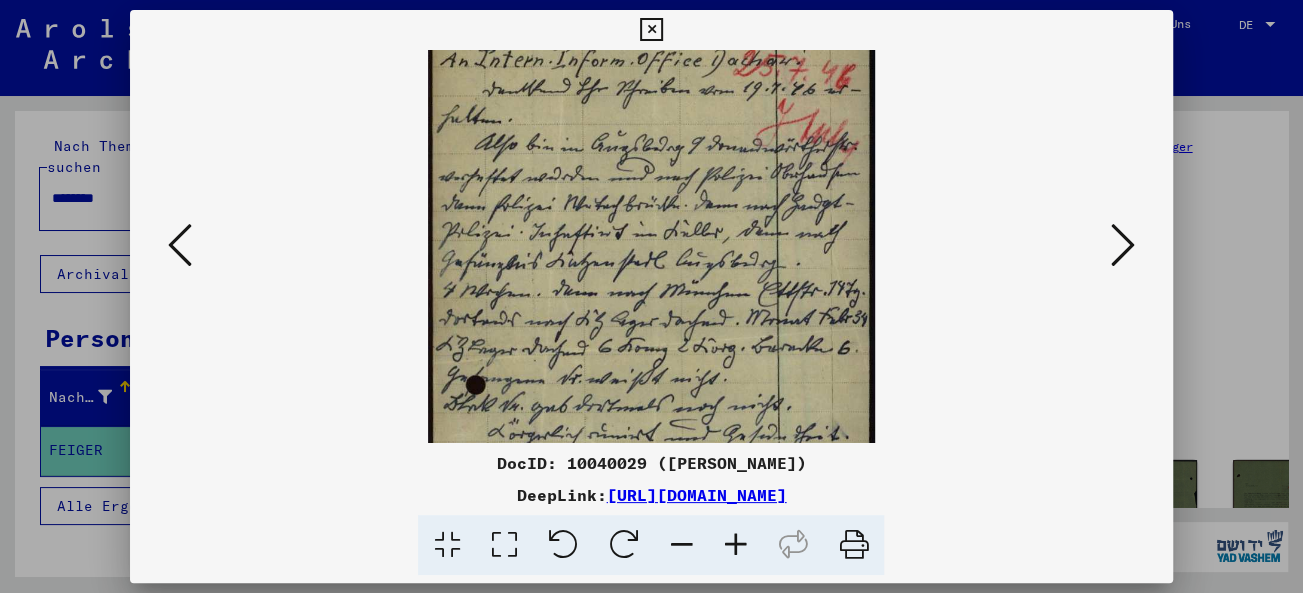 scroll, scrollTop: 100, scrollLeft: 0, axis: vertical 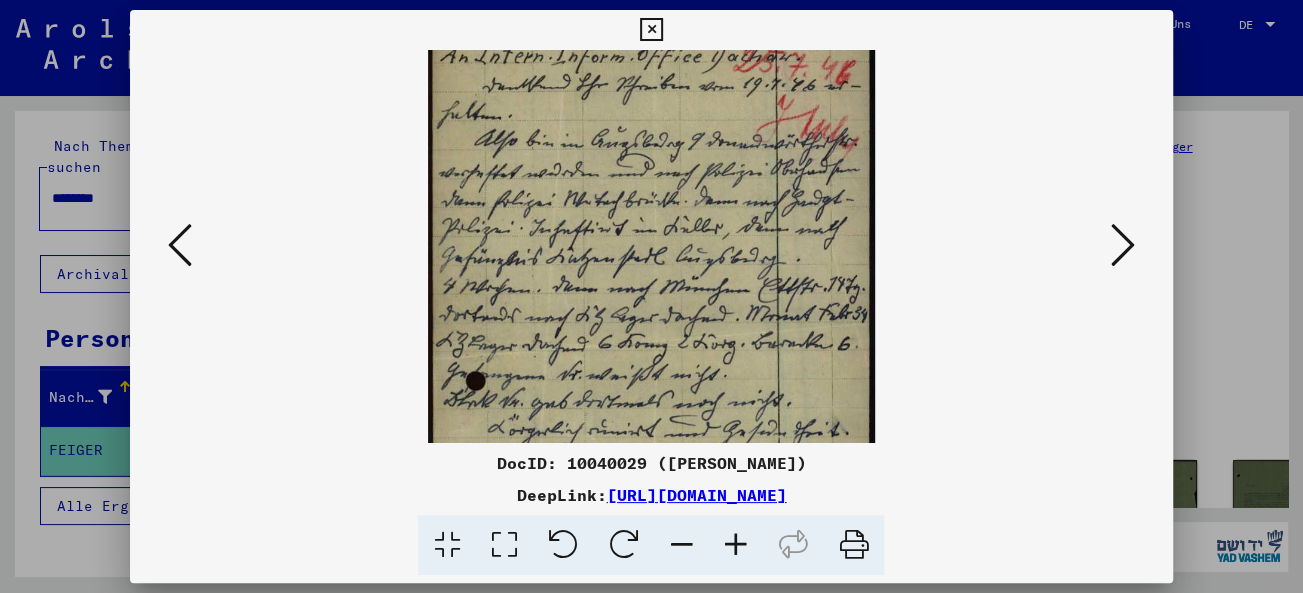 drag, startPoint x: 734, startPoint y: 356, endPoint x: 732, endPoint y: 333, distance: 23.086792 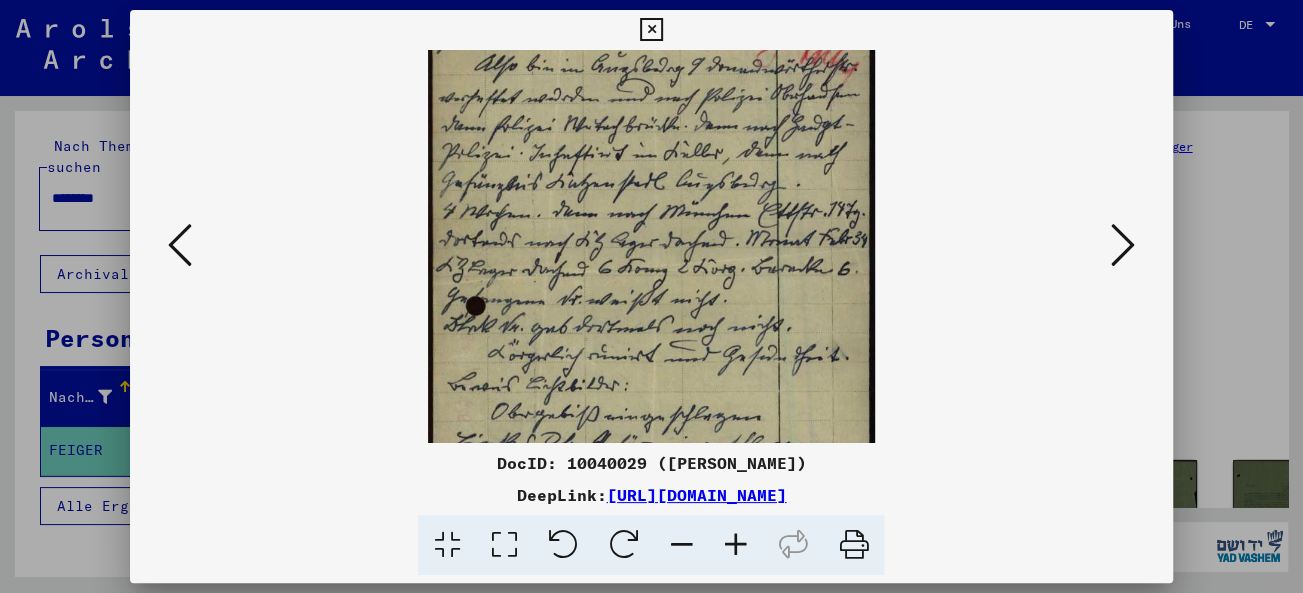 scroll, scrollTop: 176, scrollLeft: 0, axis: vertical 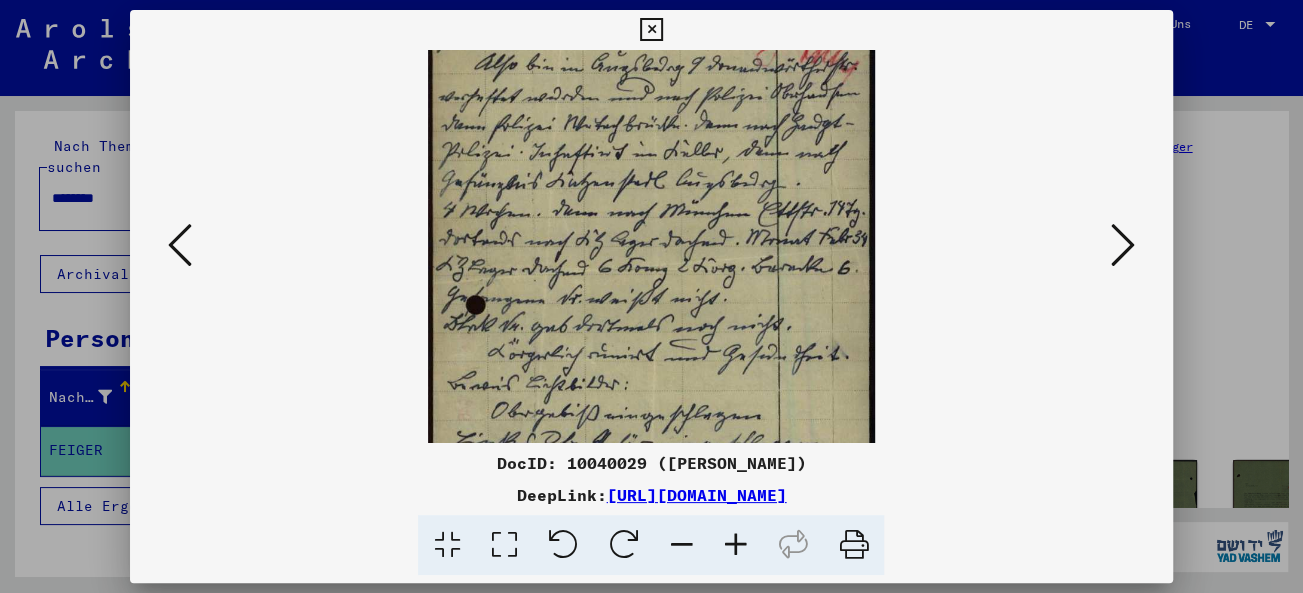 drag, startPoint x: 693, startPoint y: 371, endPoint x: 692, endPoint y: 295, distance: 76.00658 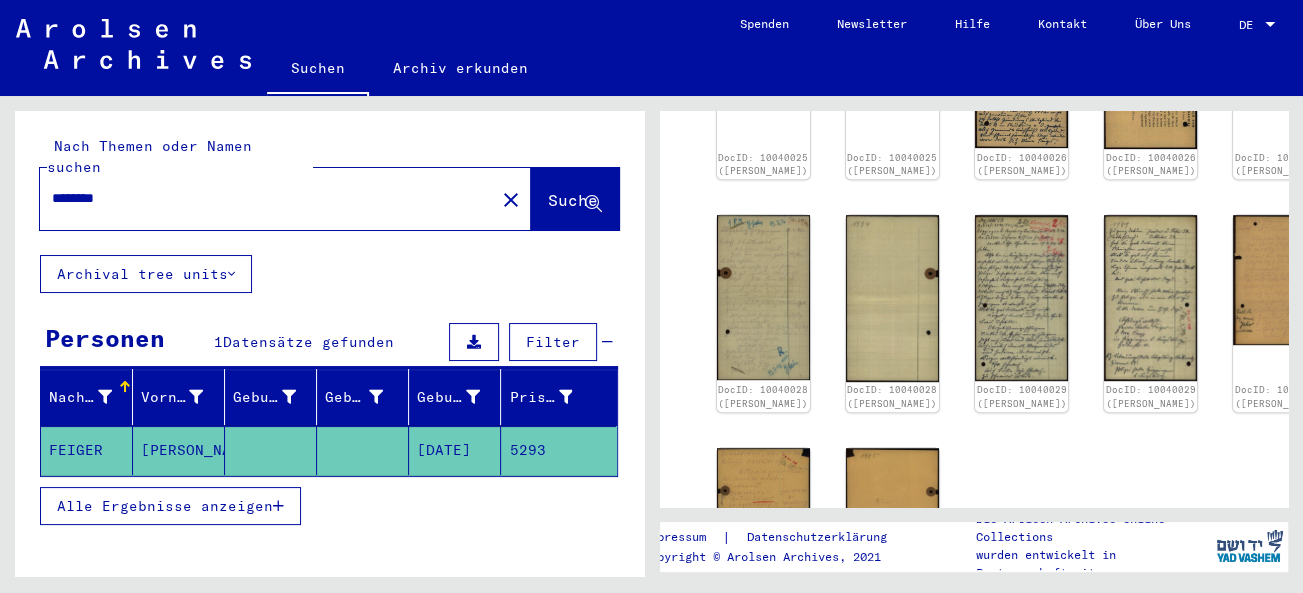 scroll, scrollTop: 659, scrollLeft: 0, axis: vertical 